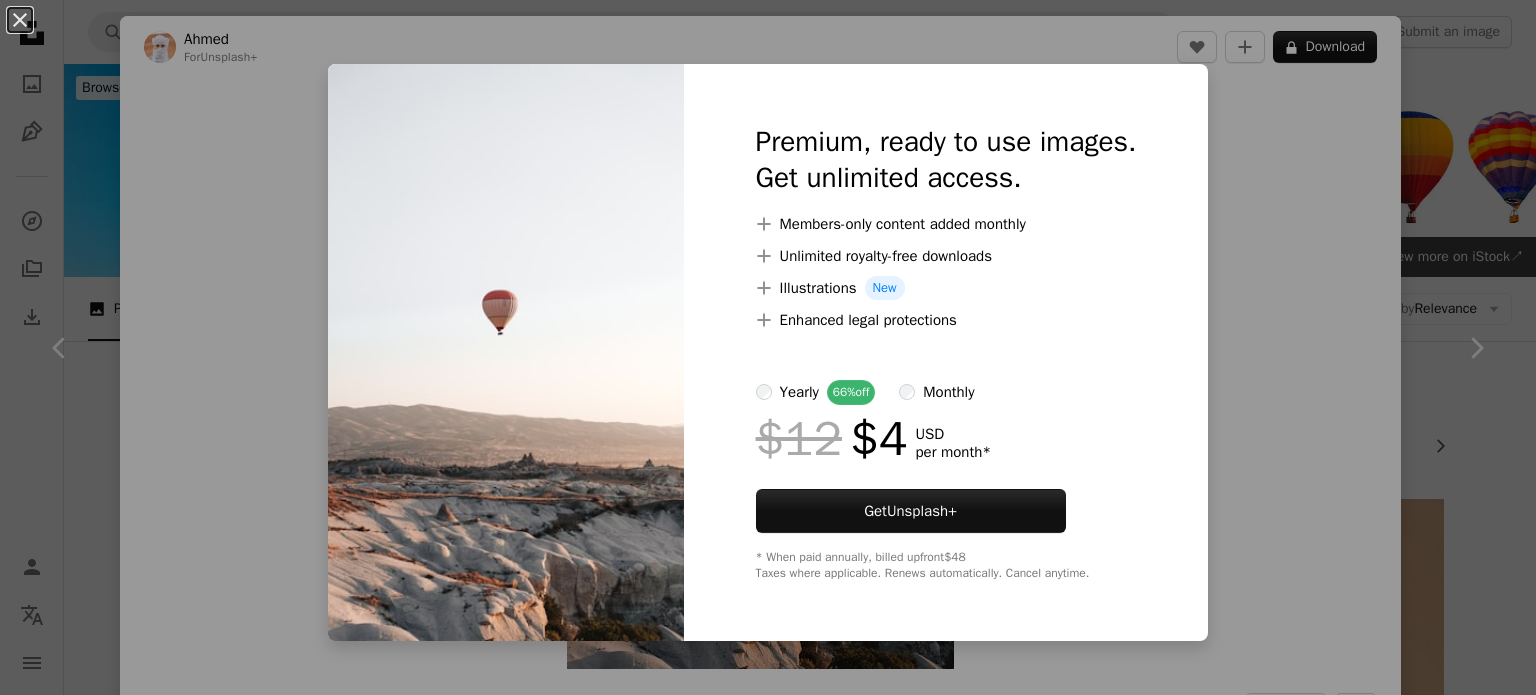 scroll, scrollTop: 8266, scrollLeft: 0, axis: vertical 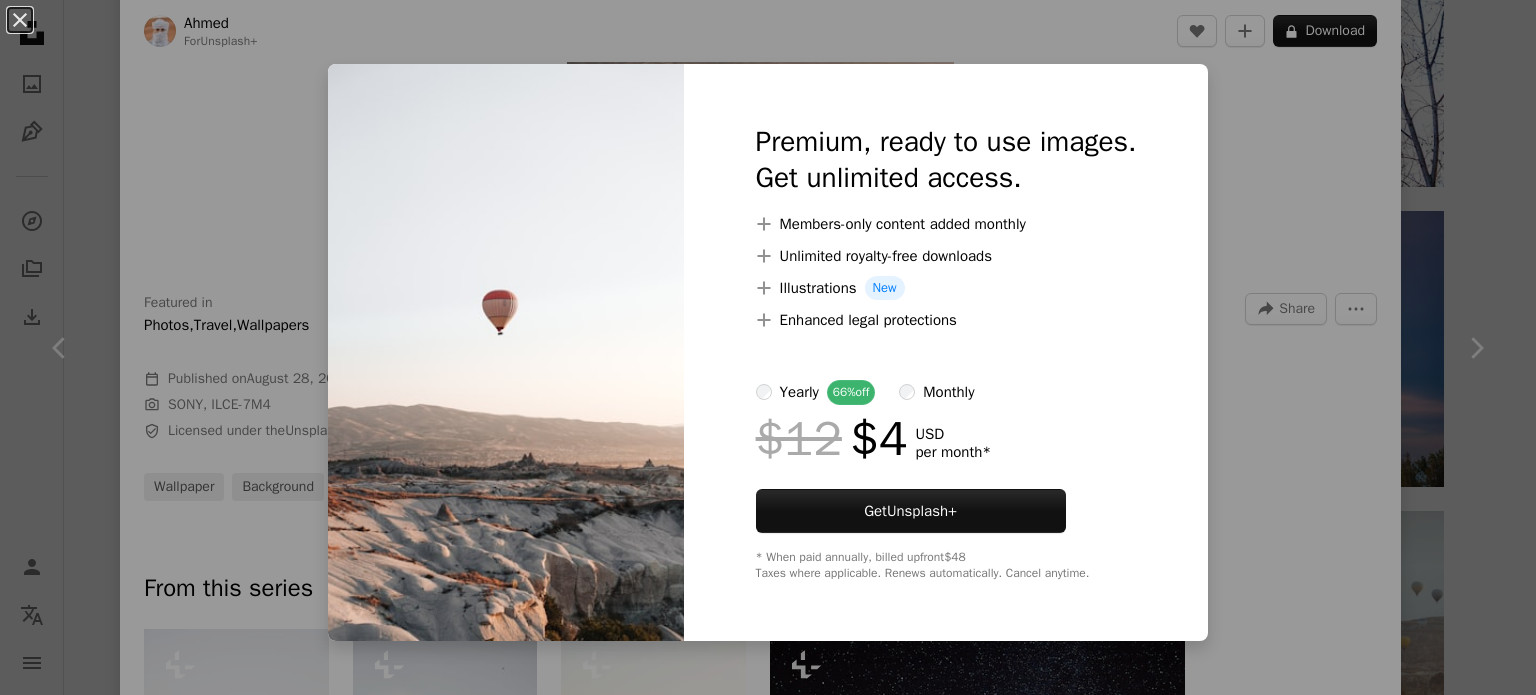 click on "An X shape Premium, ready to use images. Get unlimited access. A plus sign Members-only content added monthly A plus sign Unlimited royalty-free downloads A plus sign Illustrations  New A plus sign Enhanced legal protections yearly 66%  off monthly $12   $4 USD per month * Get  Unsplash+ * When paid annually, billed upfront  $48 Taxes where applicable. Renews automatically. Cancel anytime." at bounding box center (768, 347) 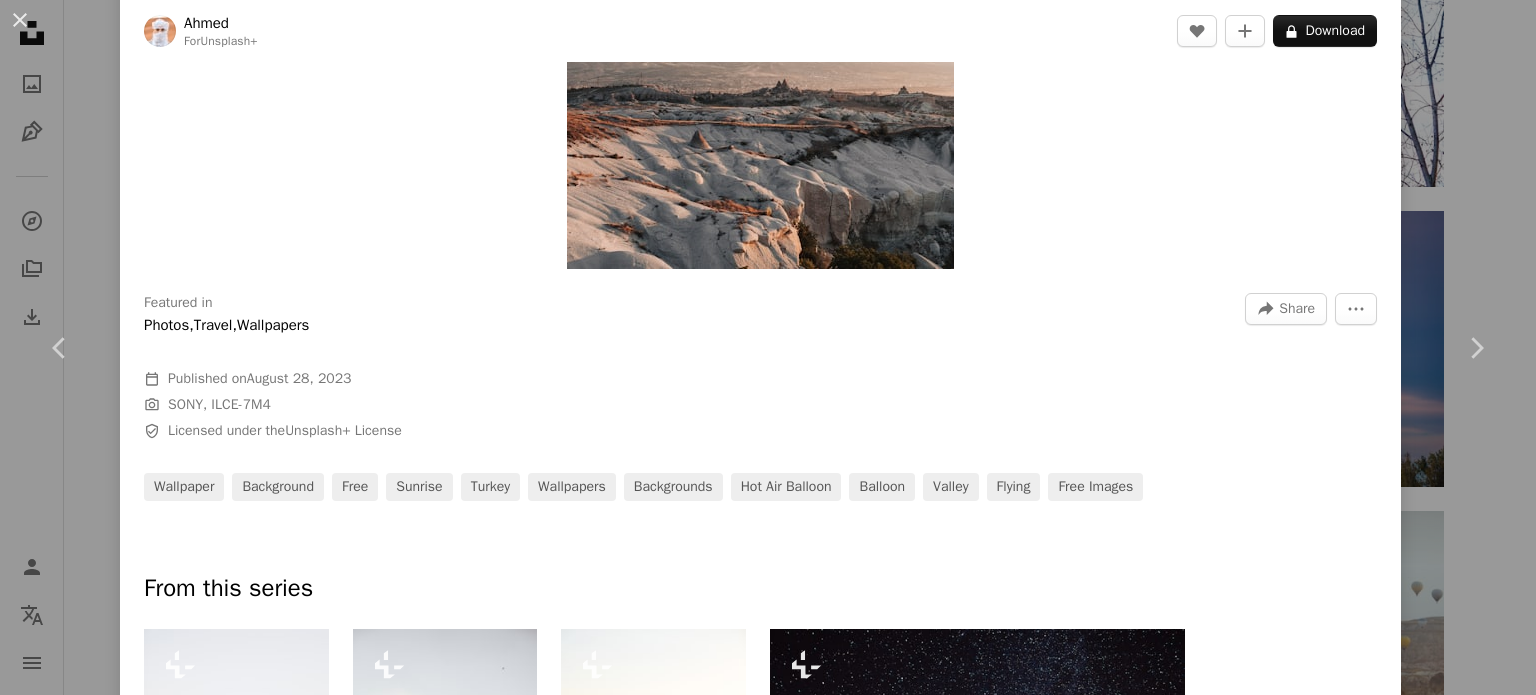 click on "An X shape Chevron left Chevron right Ahmed For  Unsplash+ A heart A plus sign A lock Download Zoom in Featured in Photos ,  Travel ,  Wallpapers A forward-right arrow Share More Actions Calendar outlined Published on  August 28, 2023 Camera SONY, ILCE-7M4 Safety Licensed under the  Unsplash+ License wallpaper background free sunrise turkey wallpapers backgrounds hot air balloon balloon flying Free images From this series Plus sign for Unsplash+ Plus sign for Unsplash+ Plus sign for Unsplash+ Plus sign for Unsplash+ Related images Plus sign for Unsplash+ A heart A plus sign [FIRST] [LAST] For  Unsplash+ A lock Download Plus sign for Unsplash+ A heart A plus sign [FIRST] [LAST] For  Unsplash+ A lock Download Plus sign for Unsplash+ A heart A plus sign [FIRST] [LAST] For  Unsplash+ A lock Download Plus sign for Unsplash+ A heart A plus sign [FIRST] [LAST] For  Unsplash+ A lock Download Plus sign for Unsplash+ A heart A plus sign" at bounding box center (768, 347) 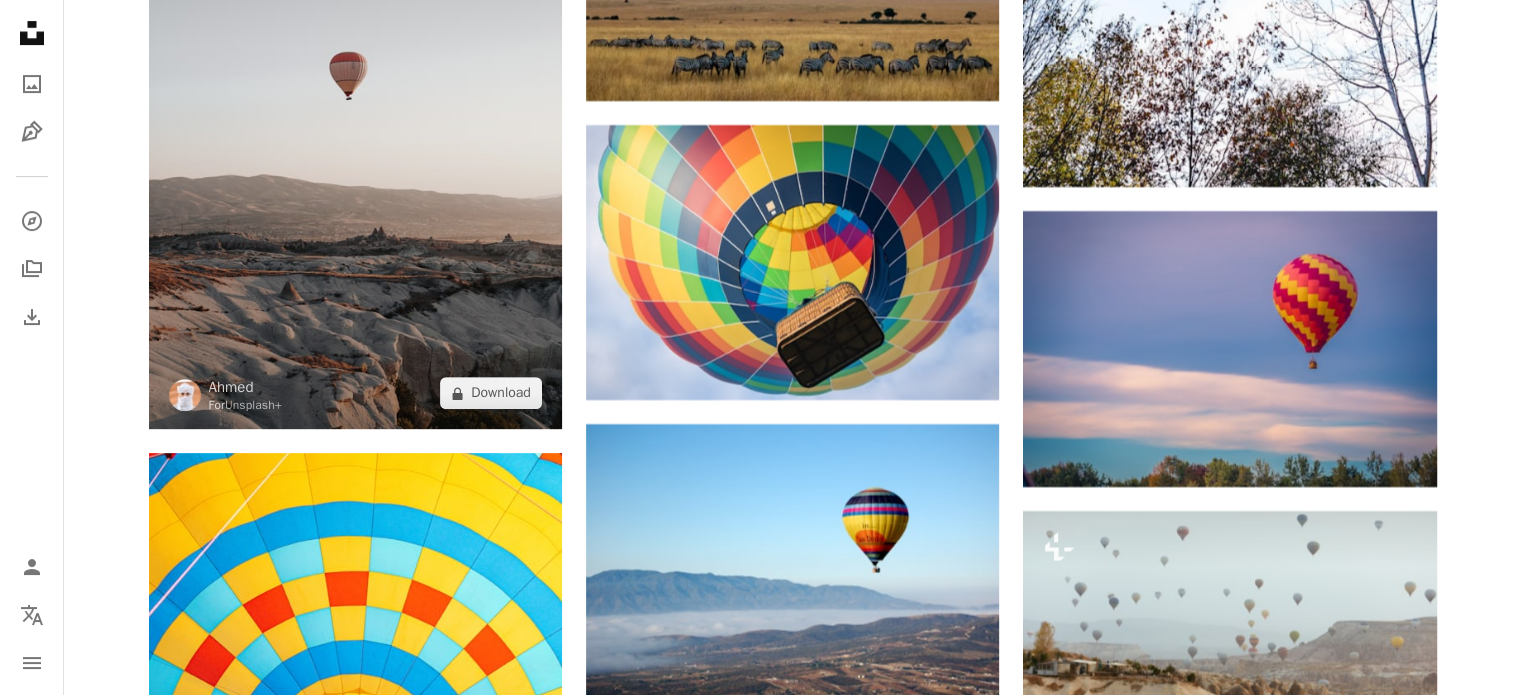 click at bounding box center [355, 119] 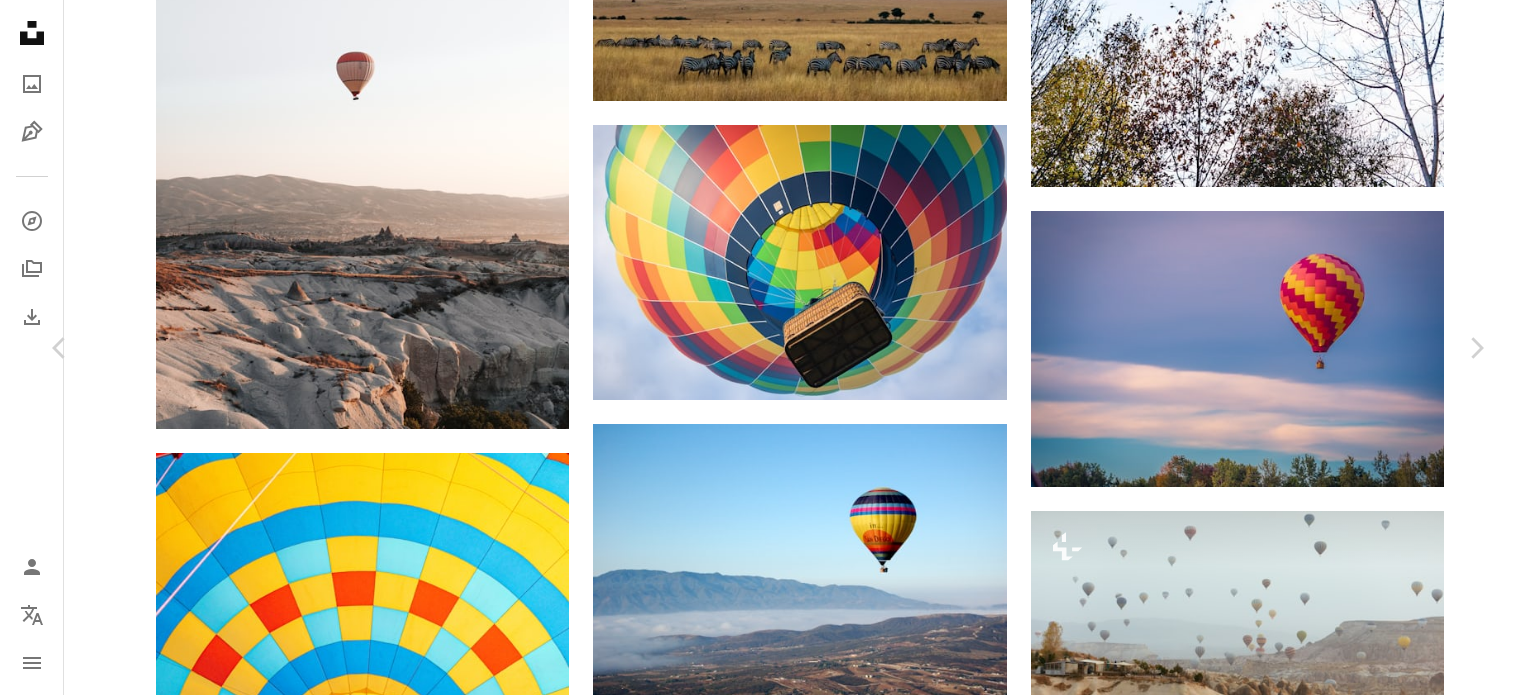 click on "An X shape Chevron left Chevron right Ahmed For  Unsplash+ A heart A plus sign A lock Download Zoom in Featured in Photos ,  Travel ,  Wallpapers A forward-right arrow Share More Actions Calendar outlined Published on  August 28, 2023 Camera SONY, ILCE-7M4 Safety Licensed under the  Unsplash+ License wallpaper background free sunrise turkey wallpapers backgrounds hot air balloon balloon flying Free images From this series Plus sign for Unsplash+ Plus sign for Unsplash+ Plus sign for Unsplash+ Plus sign for Unsplash+ Related images Plus sign for Unsplash+ A heart A plus sign [FIRST] [LAST] For  Unsplash+ A lock Download Plus sign for Unsplash+ A heart A plus sign [FIRST] [LAST] For  Unsplash+ A lock Download Plus sign for Unsplash+ A heart A plus sign [FIRST] [LAST] For  Unsplash+ A lock Download Plus sign for Unsplash+ A heart A plus sign [FIRST] [LAST] For  Unsplash+ A lock Download Plus sign for Unsplash+ A heart A plus sign" at bounding box center [768, 5709] 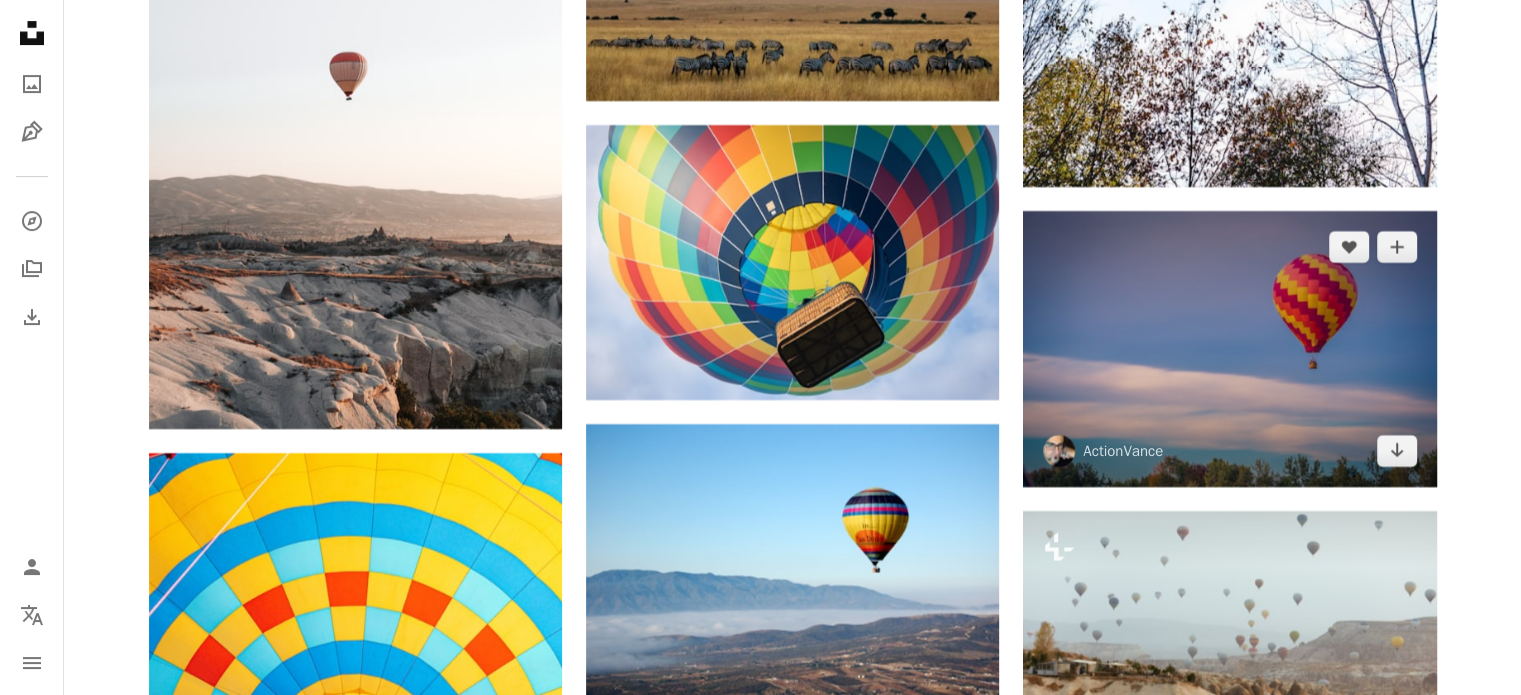 click at bounding box center [1229, 348] 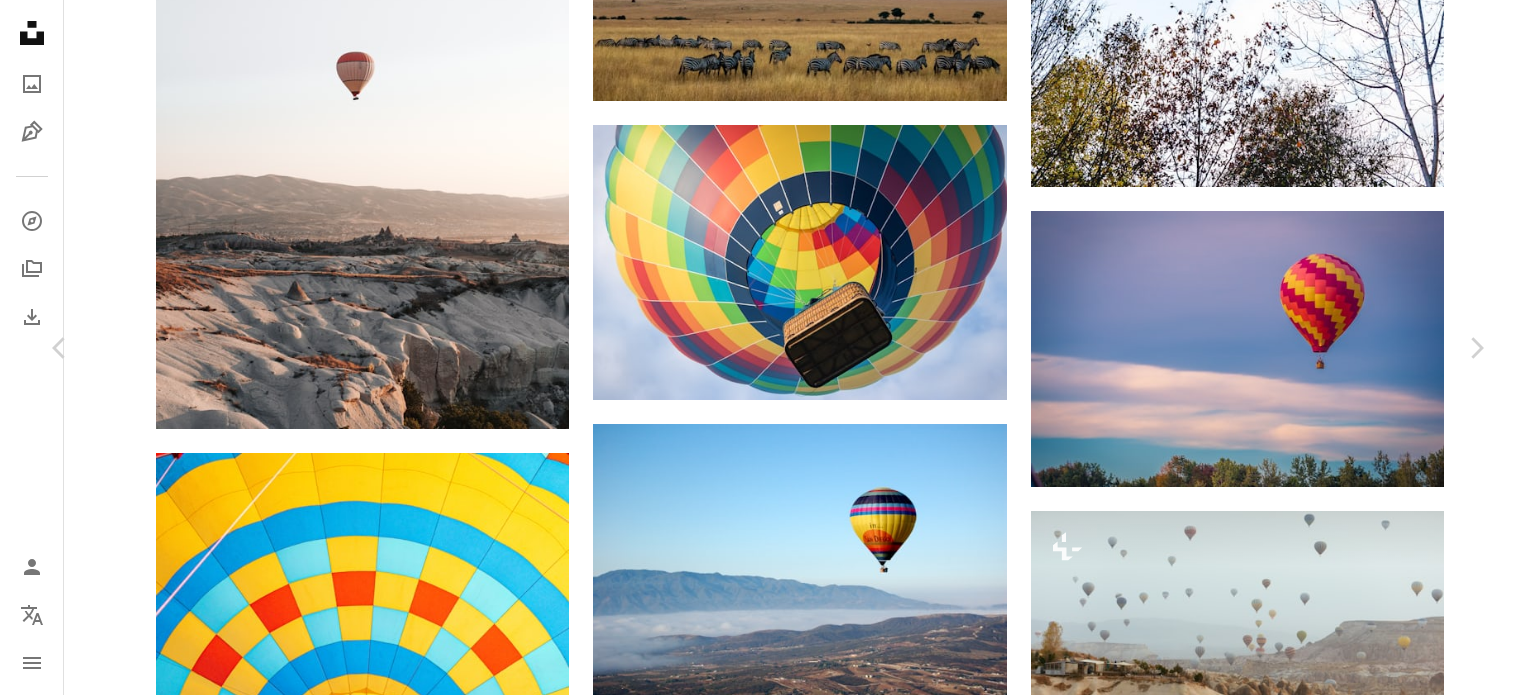 click on "An X shape Chevron left Chevron right An X shape Close Say thanks! Give a shoutout to  [FIRST] [LAST]  on social or copy the text below to attribute. A URL sharing icon (chains) Facebook icon X (formerly Twitter) icon Pinterest icon An envelope Photo by  [FIRST] [LAST]  on  Unsplash
Copy content [FIRST] [LAST] Available for hire A checkmark inside of a circle A heart A plus sign Download free Chevron down Zoom in Views 1,056,098 Downloads 7,715 Featured in Nature A forward-right arrow Share Info icon Info More Actions Calendar outlined Published on  May 16, 2019 Camera Canon, EOS 550D Safety Free to use under the  Unsplash License animal bird vehicle adventure transportation outdoors hot air balloon balloon aircraft ball leisure activities Public domain images Browse premium related images on iStock  |  Save 20% with code UNSPLASH20 View more on iStock  ↗ Related images A heart A plus sign [FIRST] [LAST] Available for hire A checkmark inside of a circle Arrow pointing down A heart [FIRST] For" at bounding box center [768, 5709] 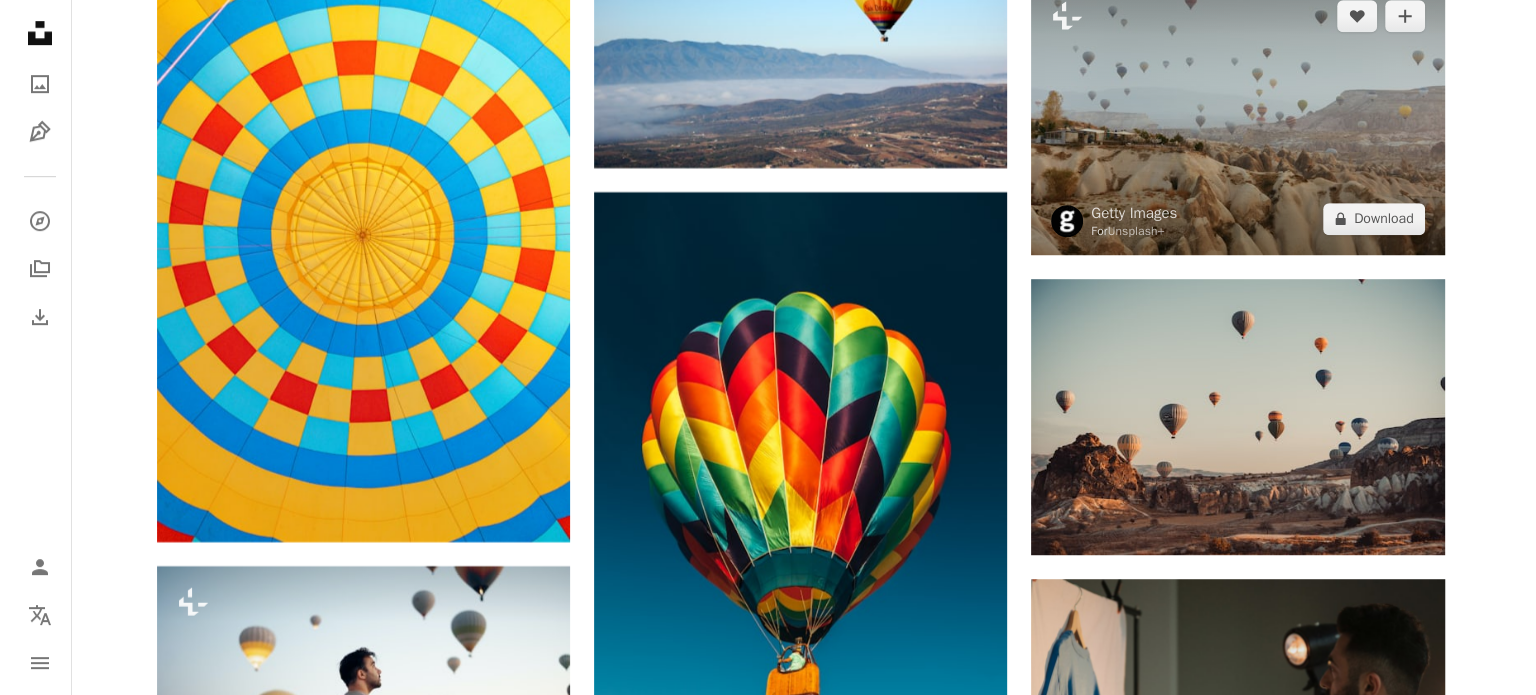 scroll, scrollTop: 8800, scrollLeft: 0, axis: vertical 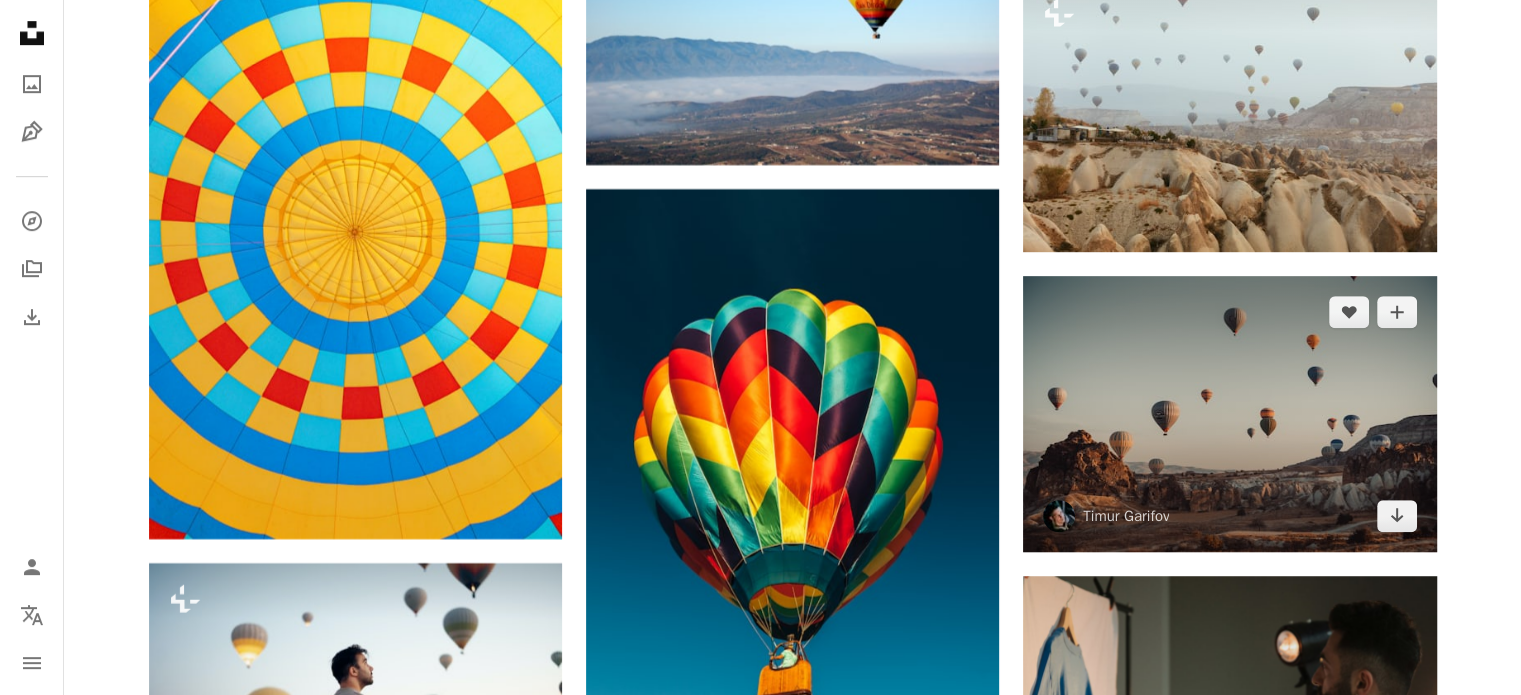 click at bounding box center (1229, 414) 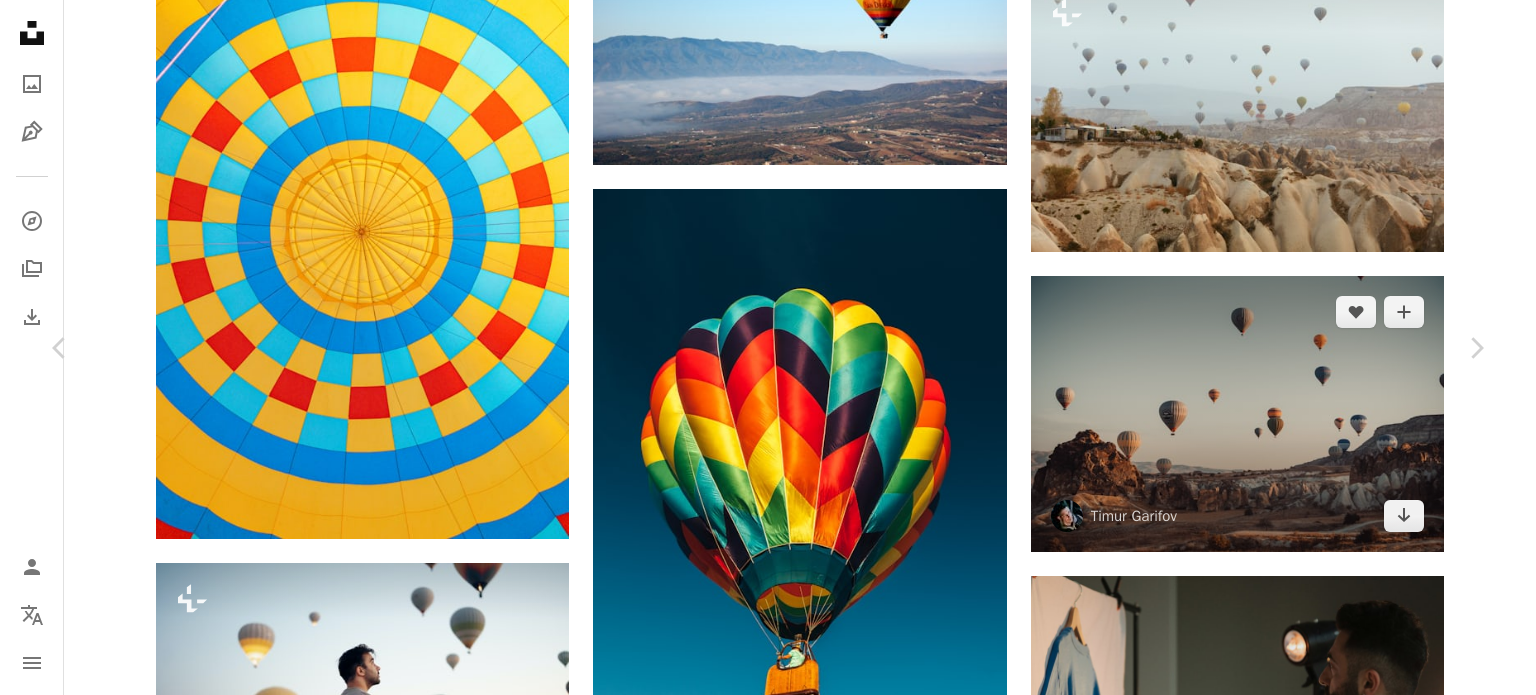 scroll, scrollTop: 1200, scrollLeft: 0, axis: vertical 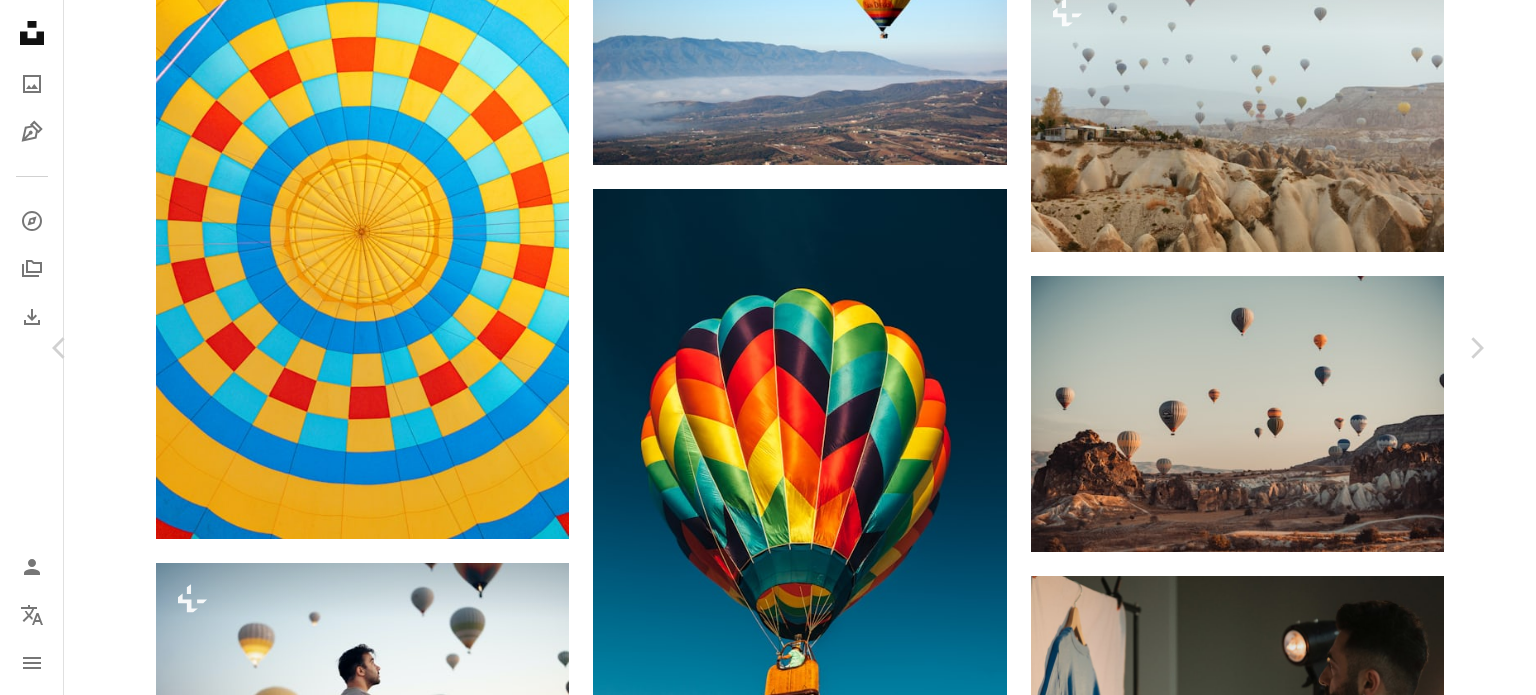 click at bounding box center (341, 5146) 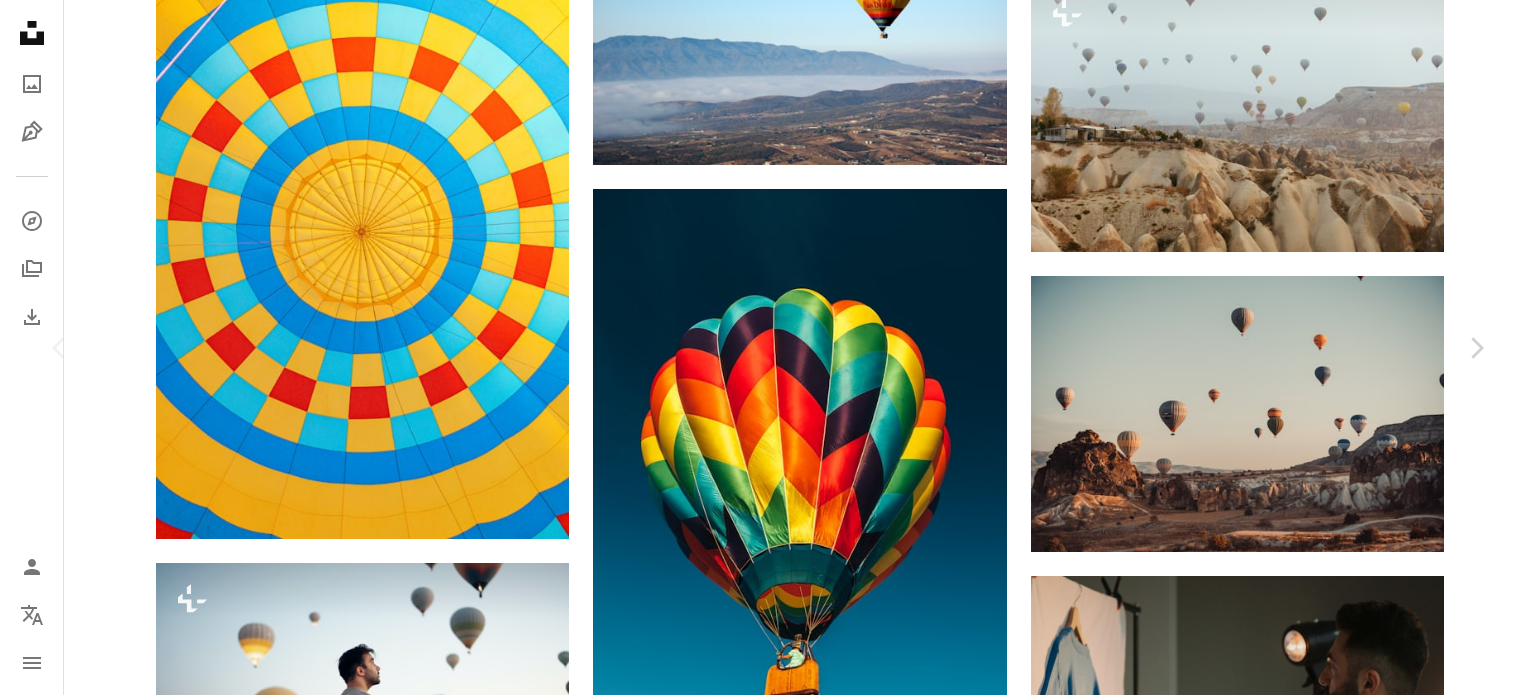 scroll, scrollTop: 1600, scrollLeft: 0, axis: vertical 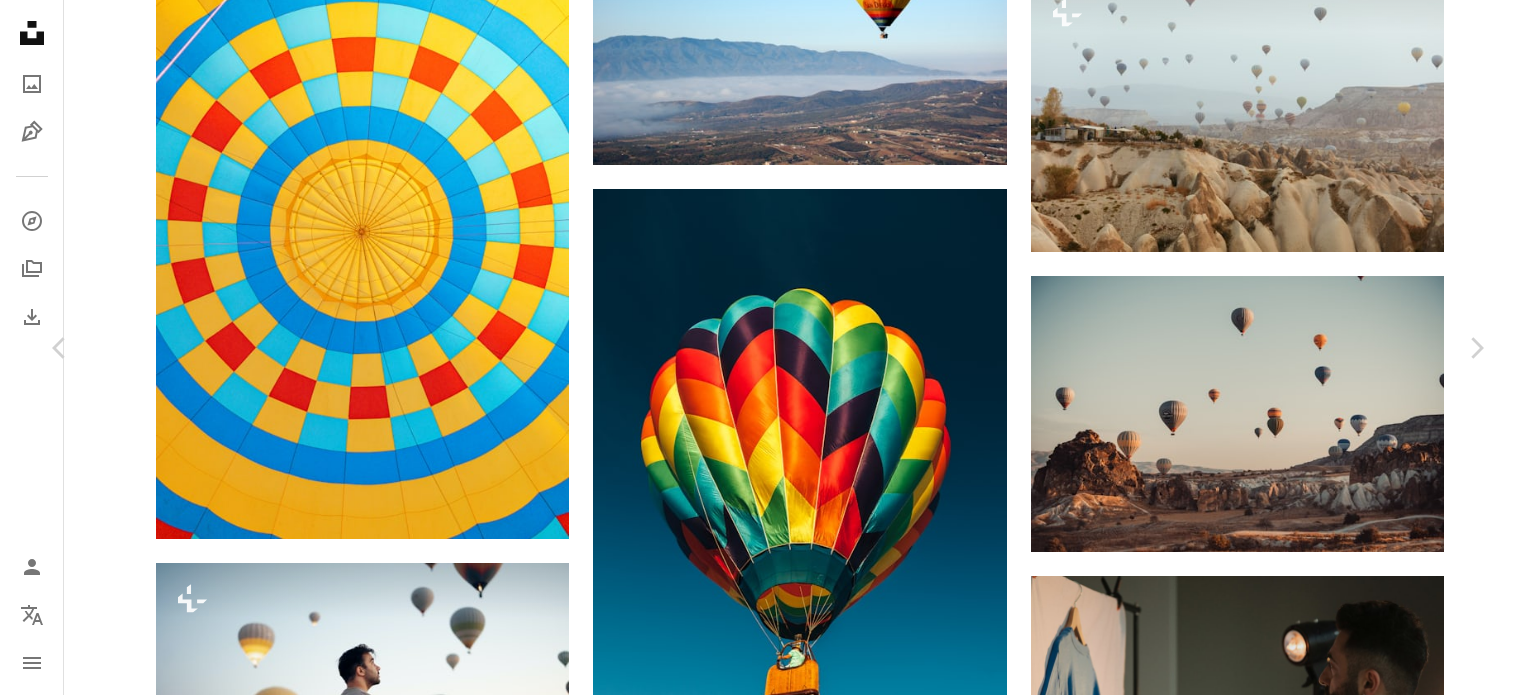 click on "**********" at bounding box center [768, -1986] 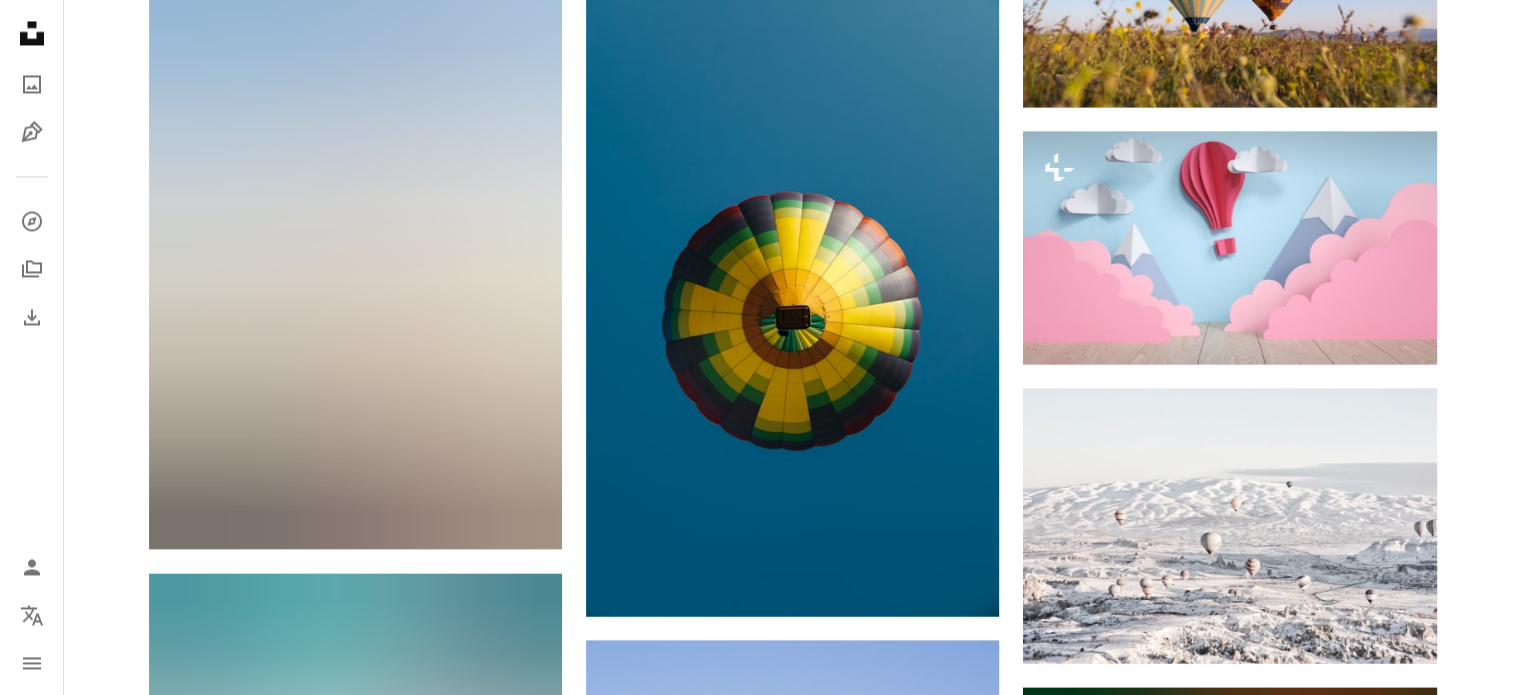 scroll, scrollTop: 18800, scrollLeft: 0, axis: vertical 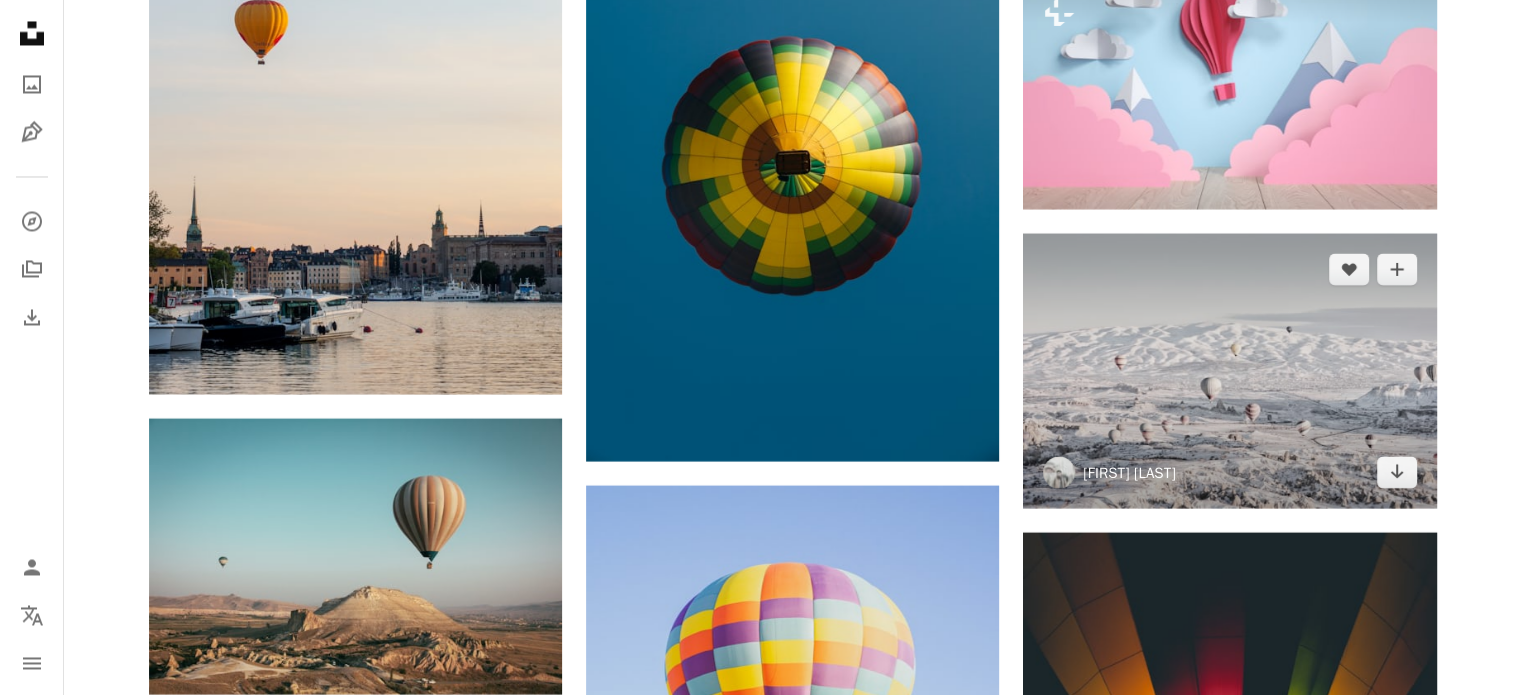 click on "[FIRST] [LAST]" at bounding box center (1129, 472) 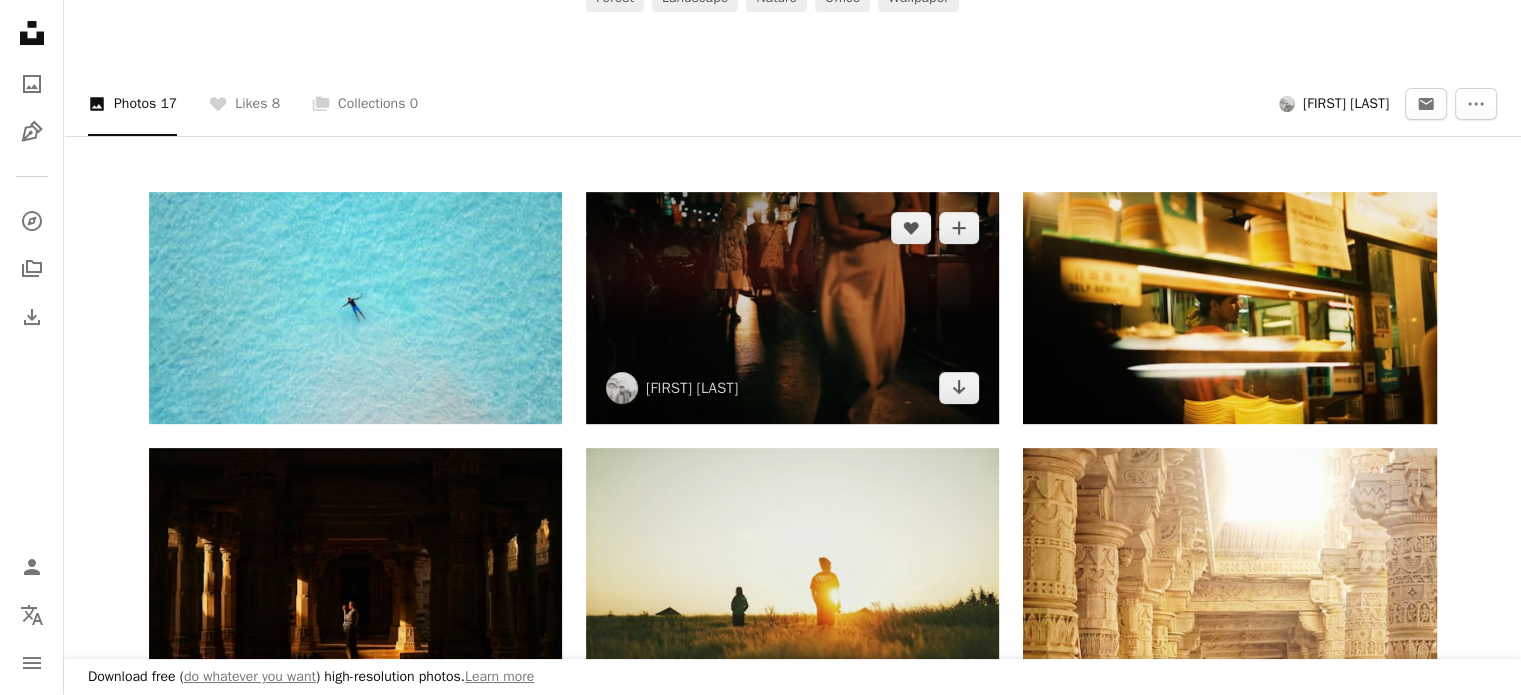 scroll, scrollTop: 533, scrollLeft: 0, axis: vertical 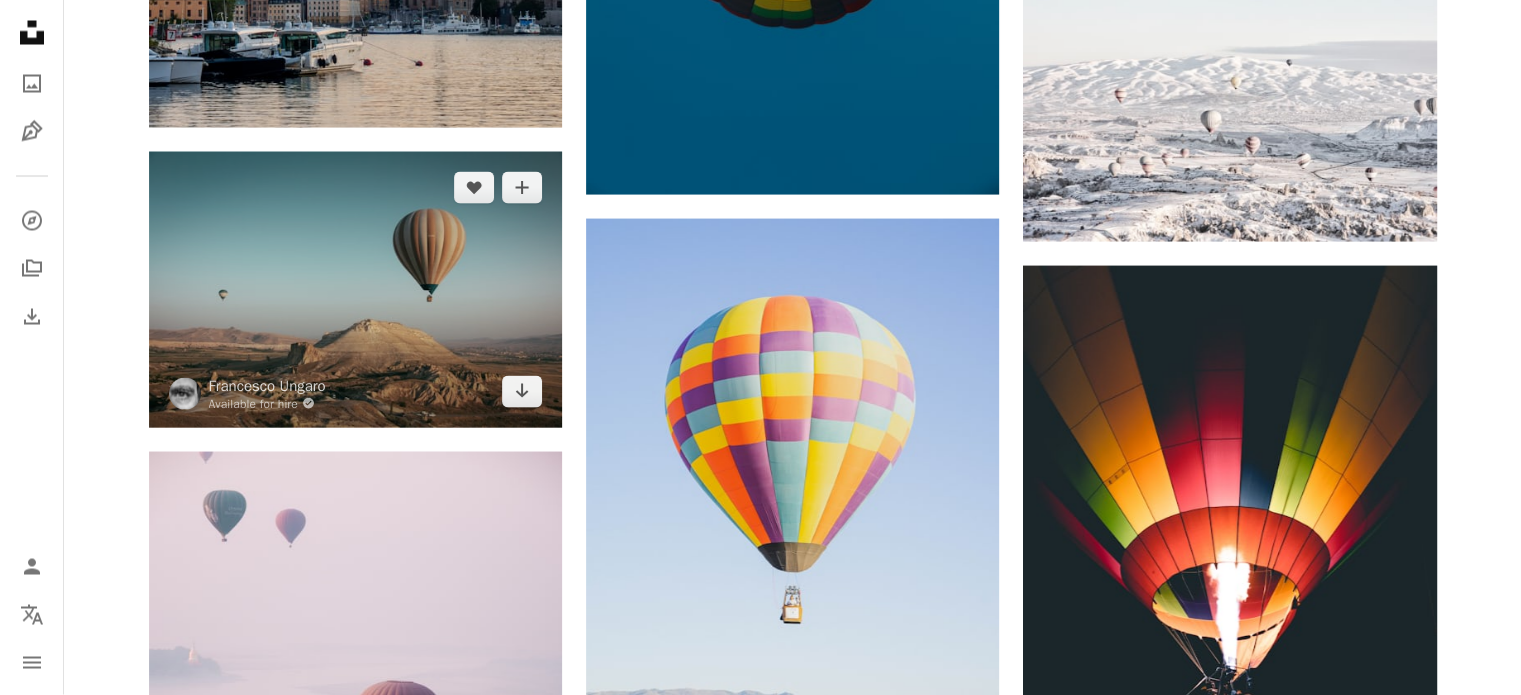 click at bounding box center [355, 289] 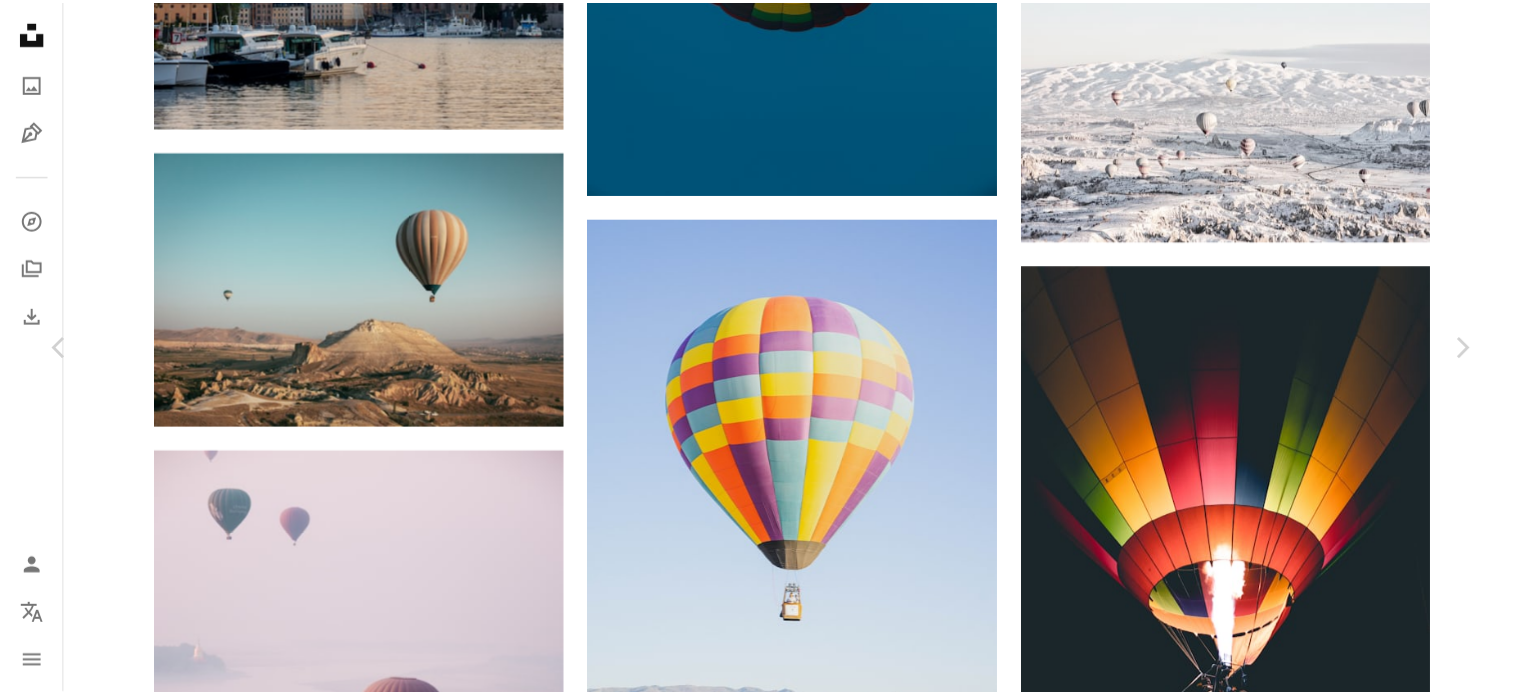 scroll, scrollTop: 0, scrollLeft: 0, axis: both 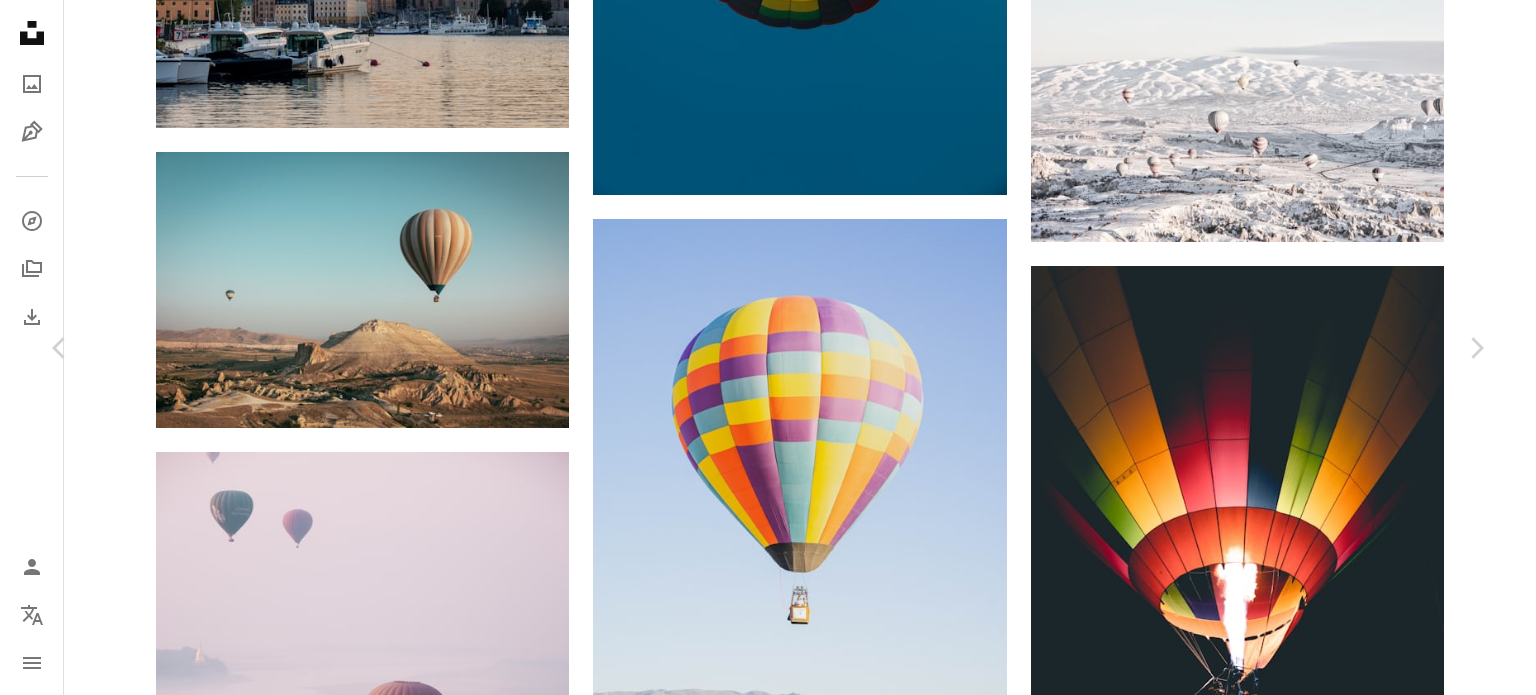 click on "Download free" at bounding box center [1287, 3896] 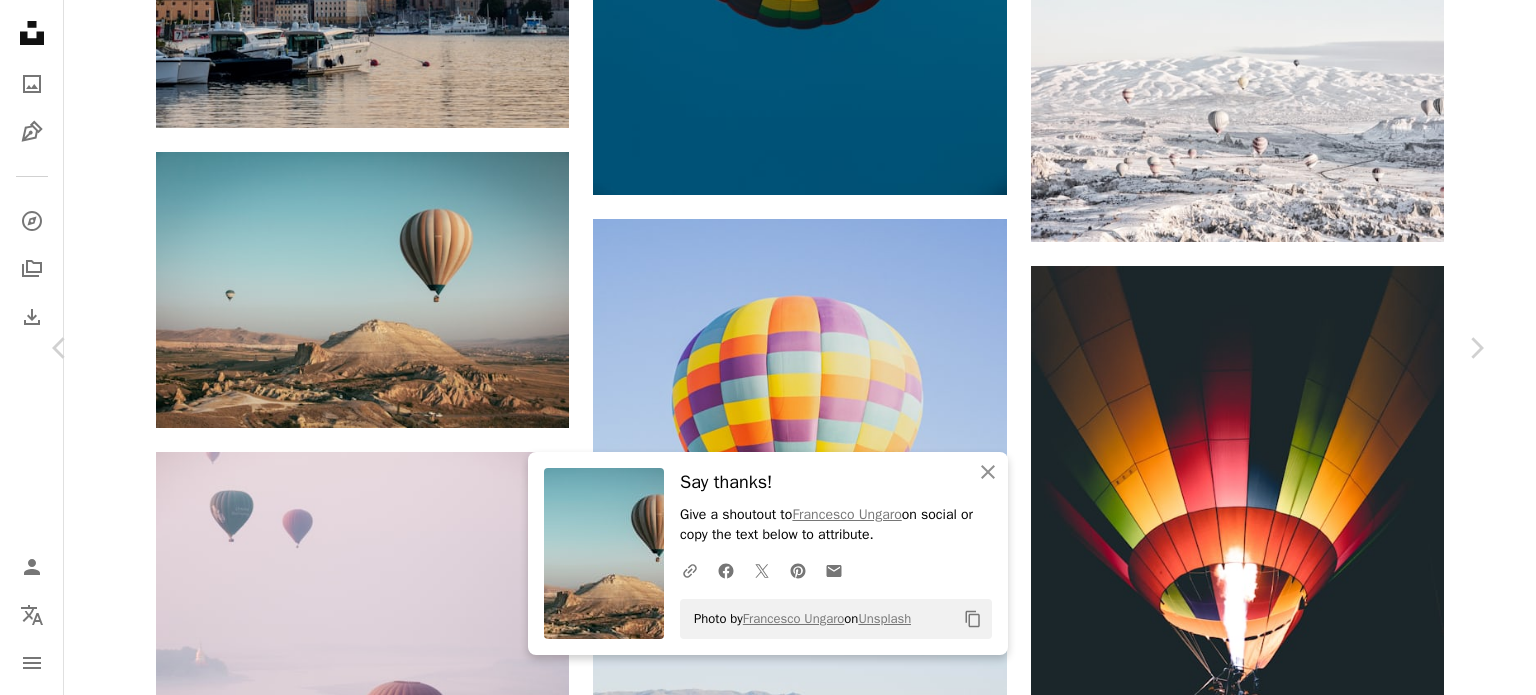 click on "An X shape Chevron left Chevron right An X shape Close Say thanks! Give a shoutout to  [FIRST] [LAST]  on social or copy the text below to attribute. A URL sharing icon (chains) Facebook icon X (formerly Twitter) icon Pinterest icon An envelope Photo by  [FIRST] [LAST]  on  Unsplash
Copy content [FIRST] [LAST] Available for hire A checkmark inside of a circle A heart A plus sign Download free Chevron down Zoom in Views 1,056,098 Downloads 7,715 Featured in Nature A forward-right arrow Share Info icon Info More Actions Calendar outlined Published on  May 16, 2019 Camera Canon, EOS 550D Safety Free to use under the  Unsplash License animal bird vehicle adventure transportation outdoors hot air balloon balloon aircraft ball leisure activities Public domain images Browse premium related images on iStock  |  Save 20% with code UNSPLASH20 View more on iStock  ↗ Related images A heart A plus sign [FIRST] [LAST] Available for hire A checkmark inside of a circle Arrow pointing down A heart [FIRST] For" at bounding box center (768, 4196) 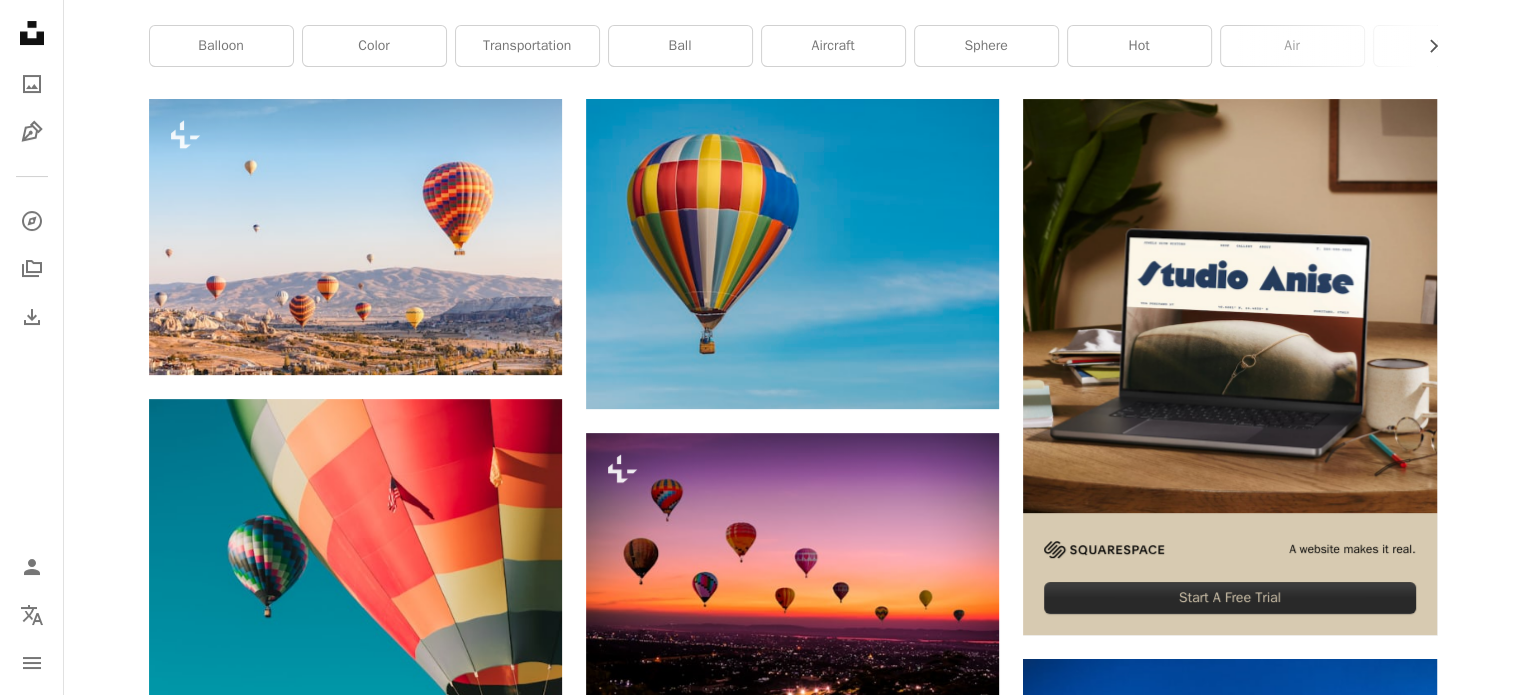 scroll, scrollTop: 0, scrollLeft: 0, axis: both 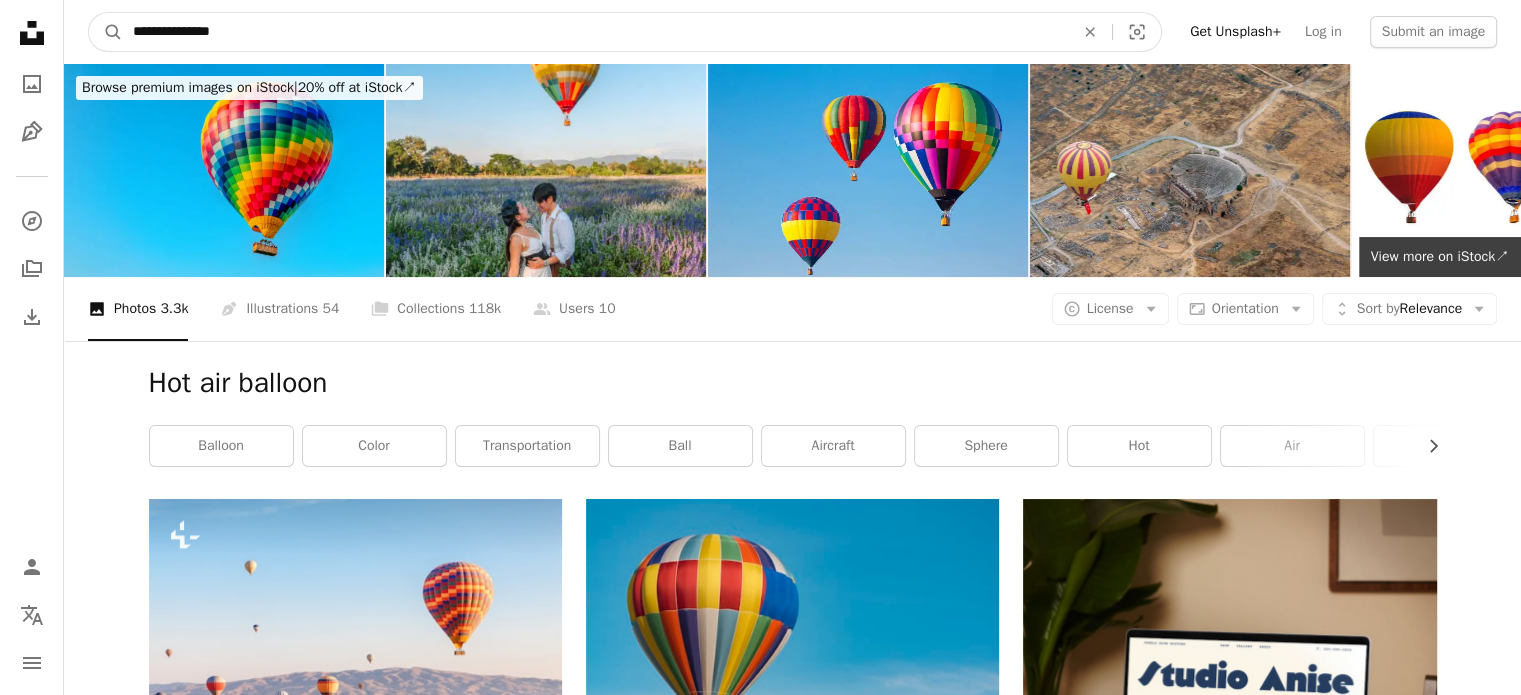 drag, startPoint x: 248, startPoint y: 31, endPoint x: 0, endPoint y: 11, distance: 248.80515 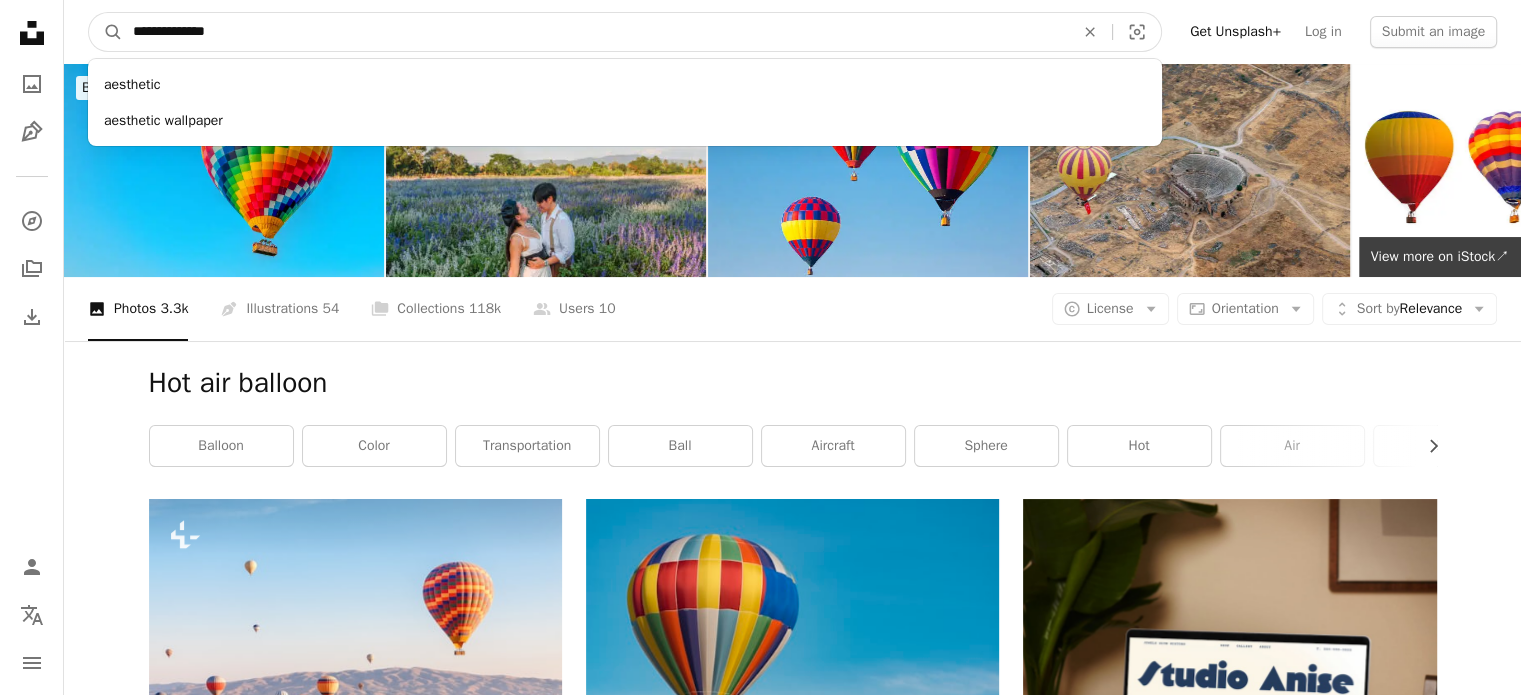 type on "**********" 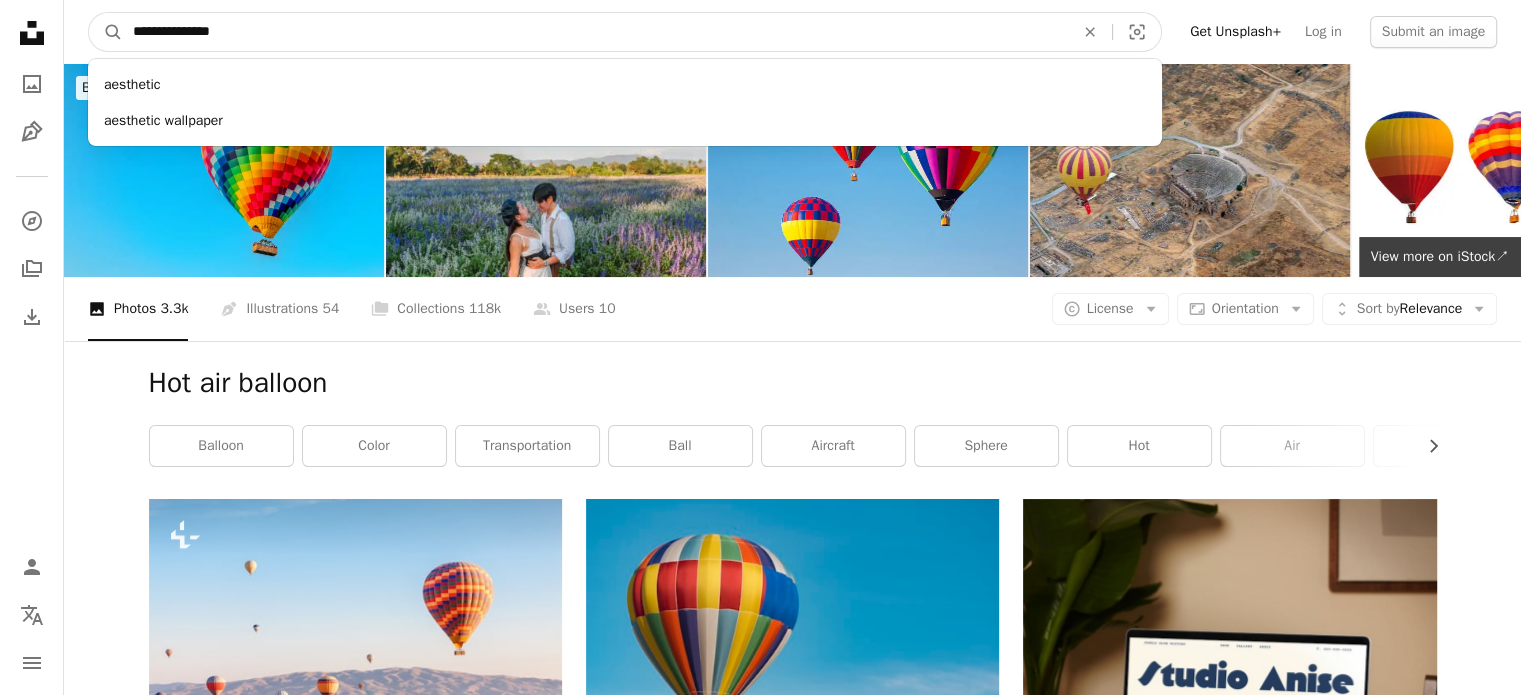 click on "A magnifying glass" at bounding box center [106, 32] 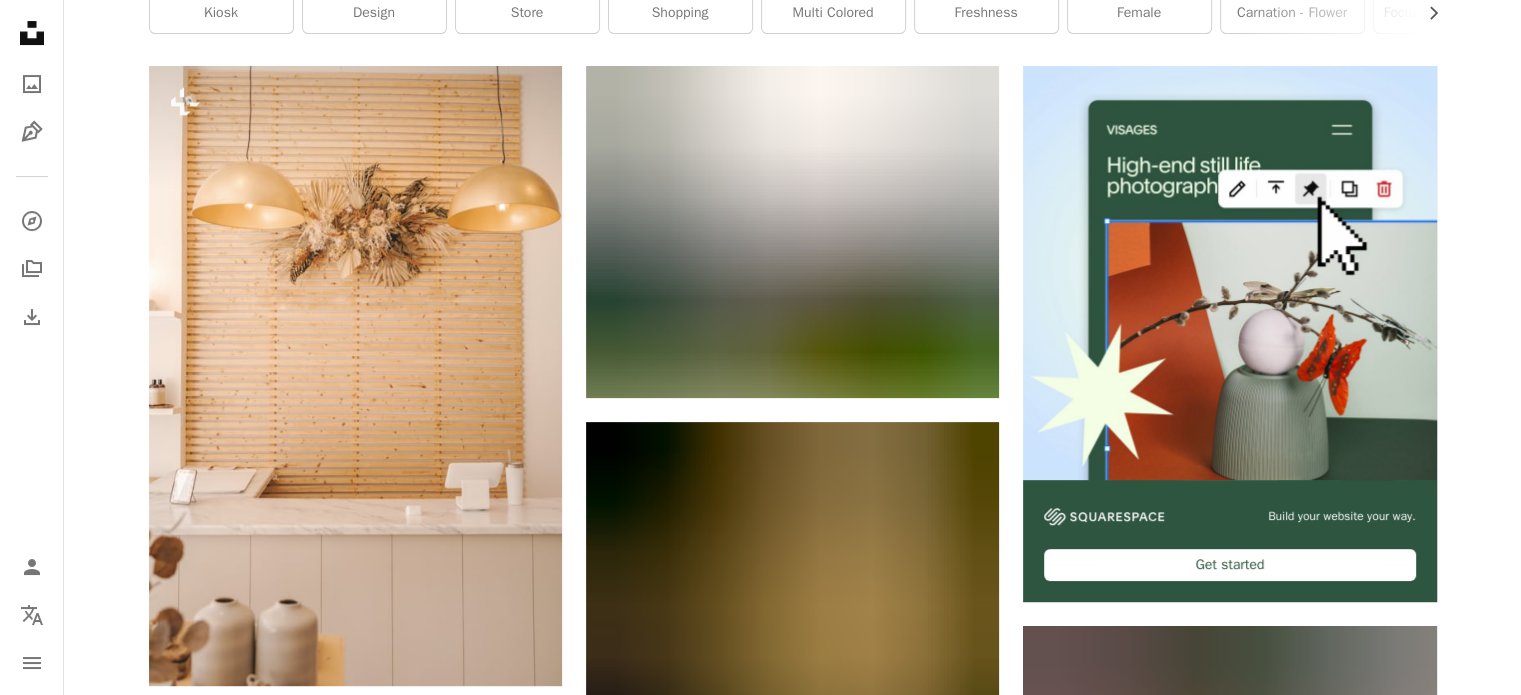 scroll, scrollTop: 0, scrollLeft: 0, axis: both 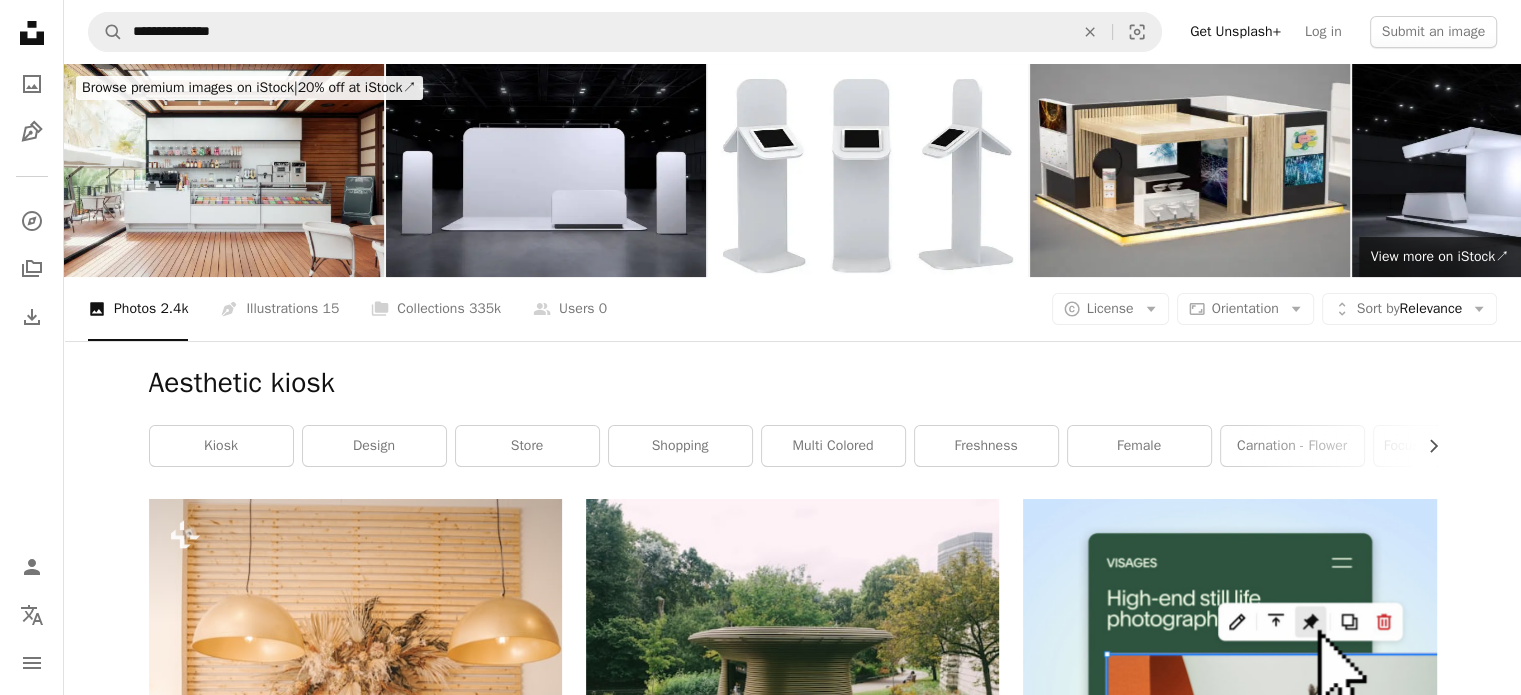 click on "Aesthetic kiosk" at bounding box center [793, 383] 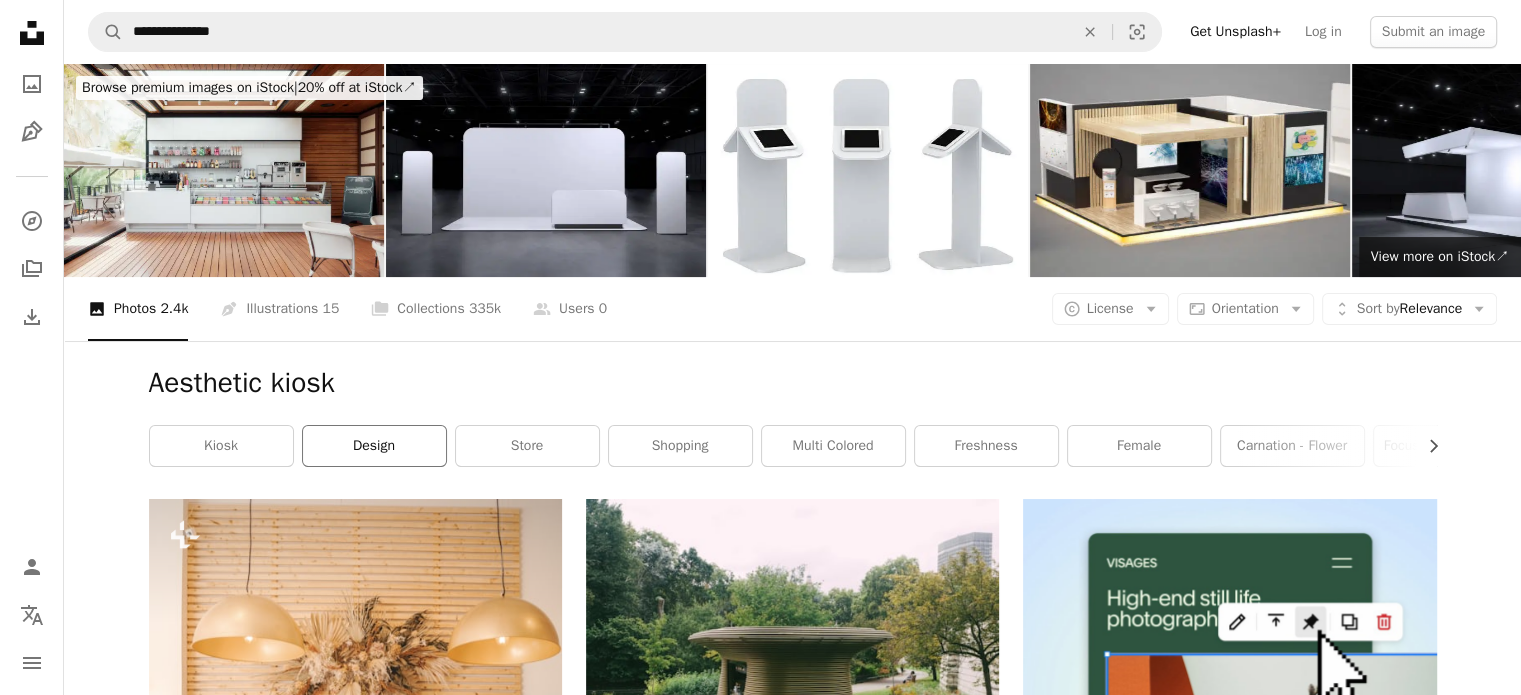 click on "design" at bounding box center [374, 446] 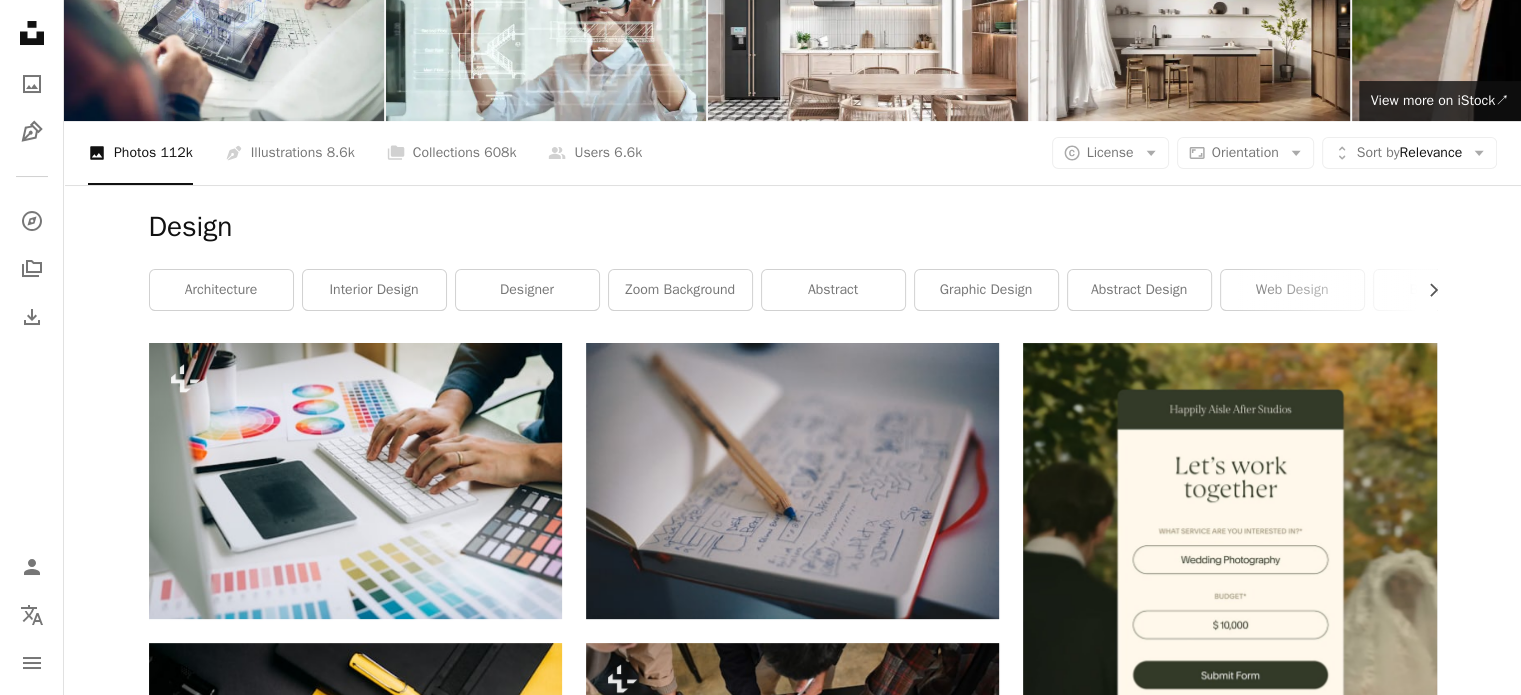 scroll, scrollTop: 0, scrollLeft: 0, axis: both 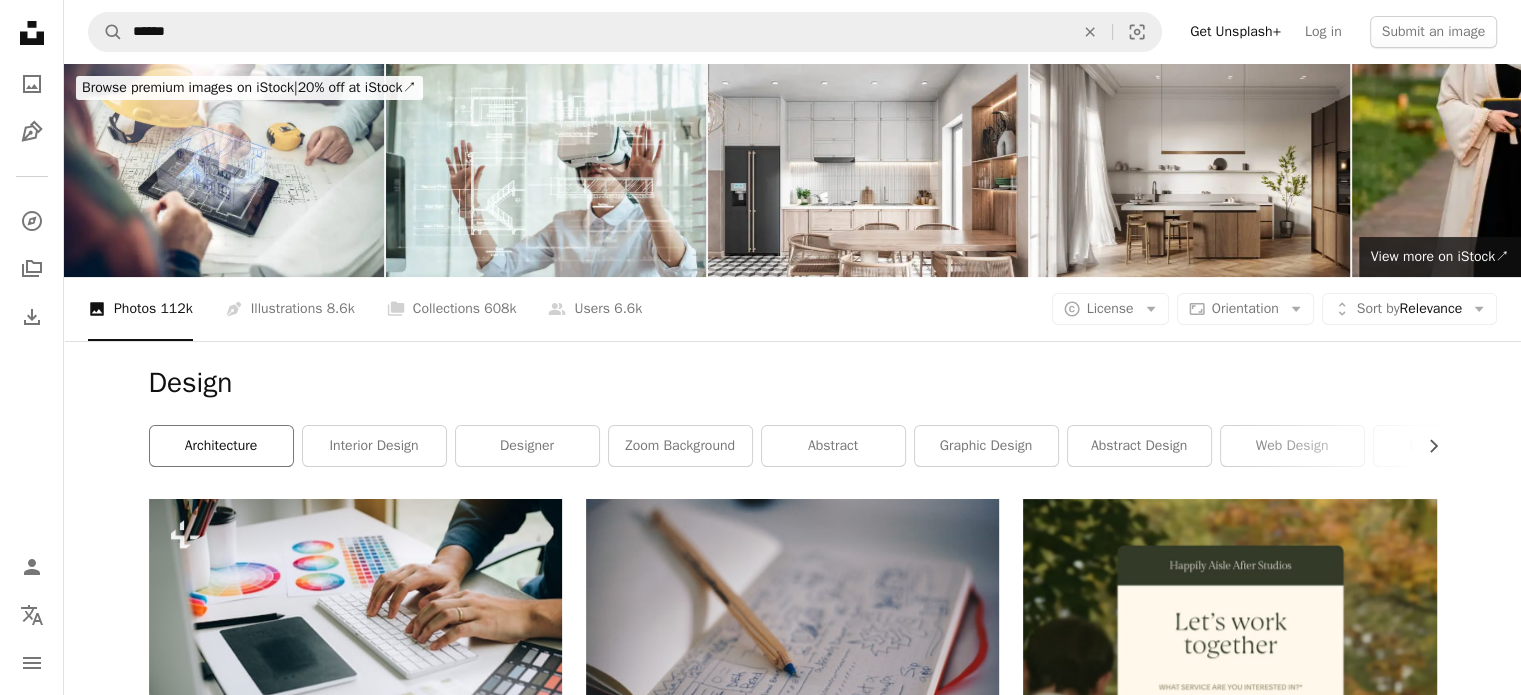 click on "architecture" at bounding box center (221, 446) 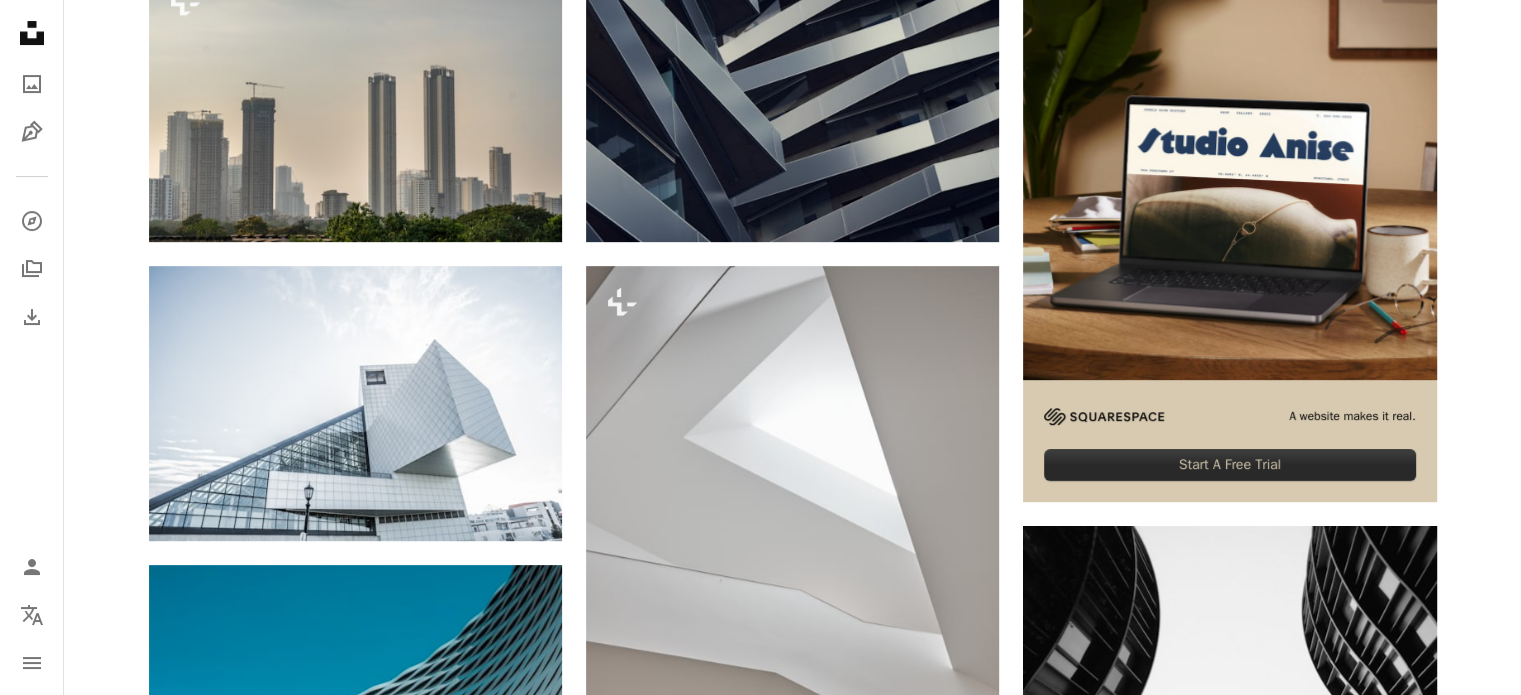 scroll, scrollTop: 0, scrollLeft: 0, axis: both 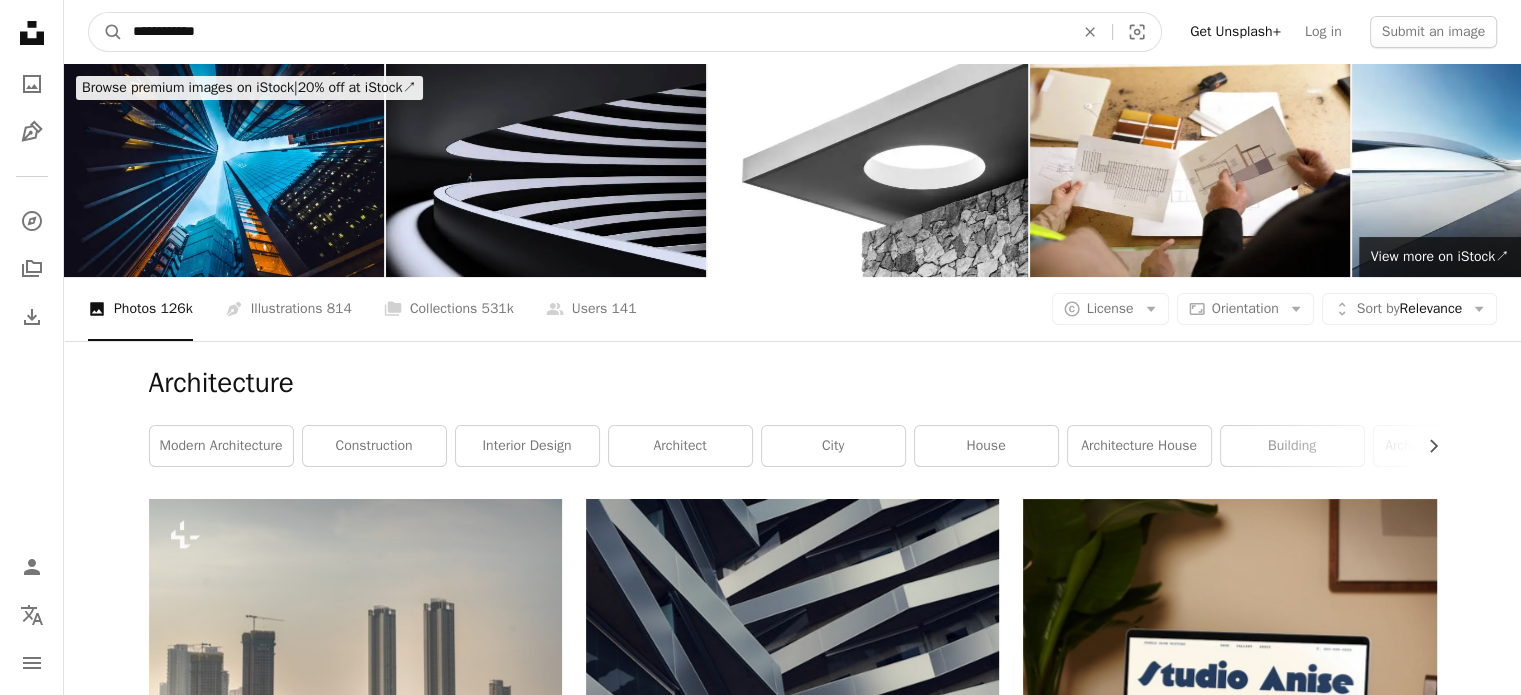 click on "**********" at bounding box center [595, 32] 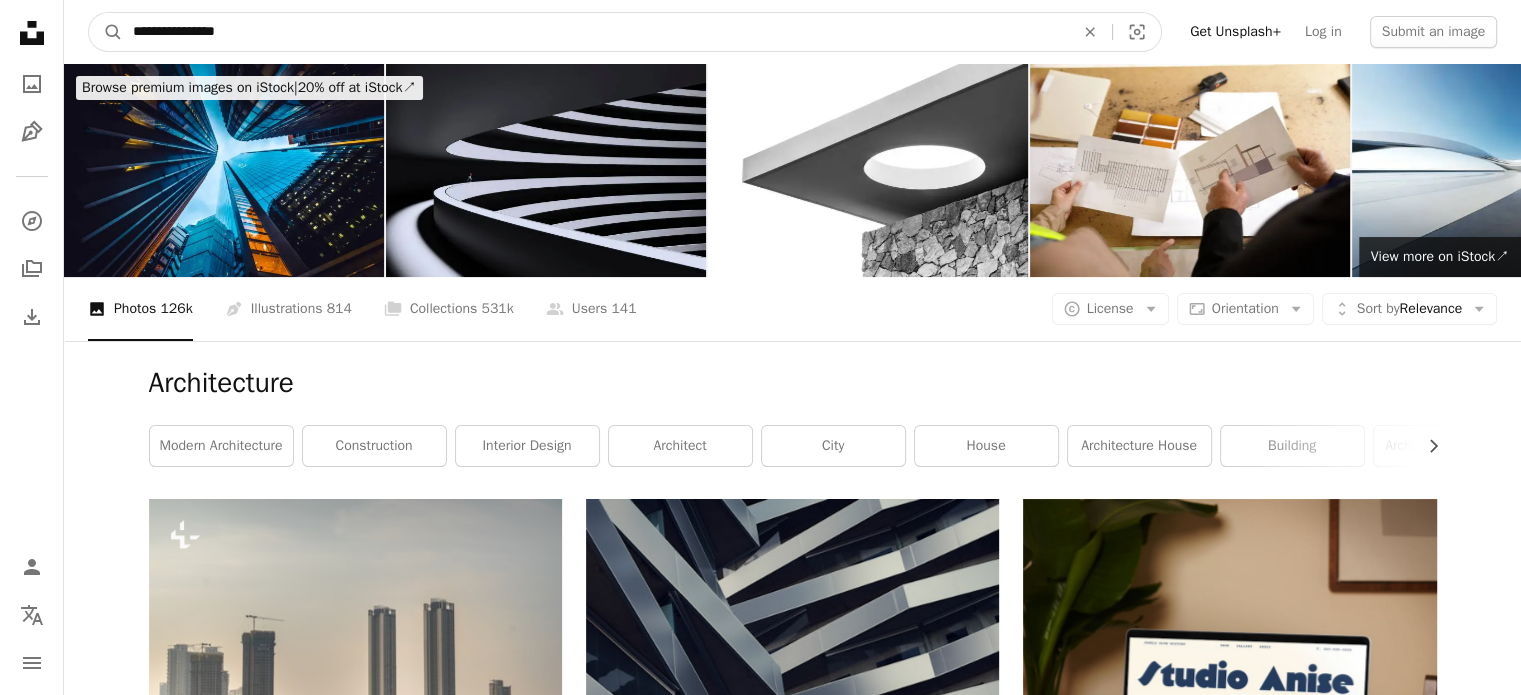 type on "**********" 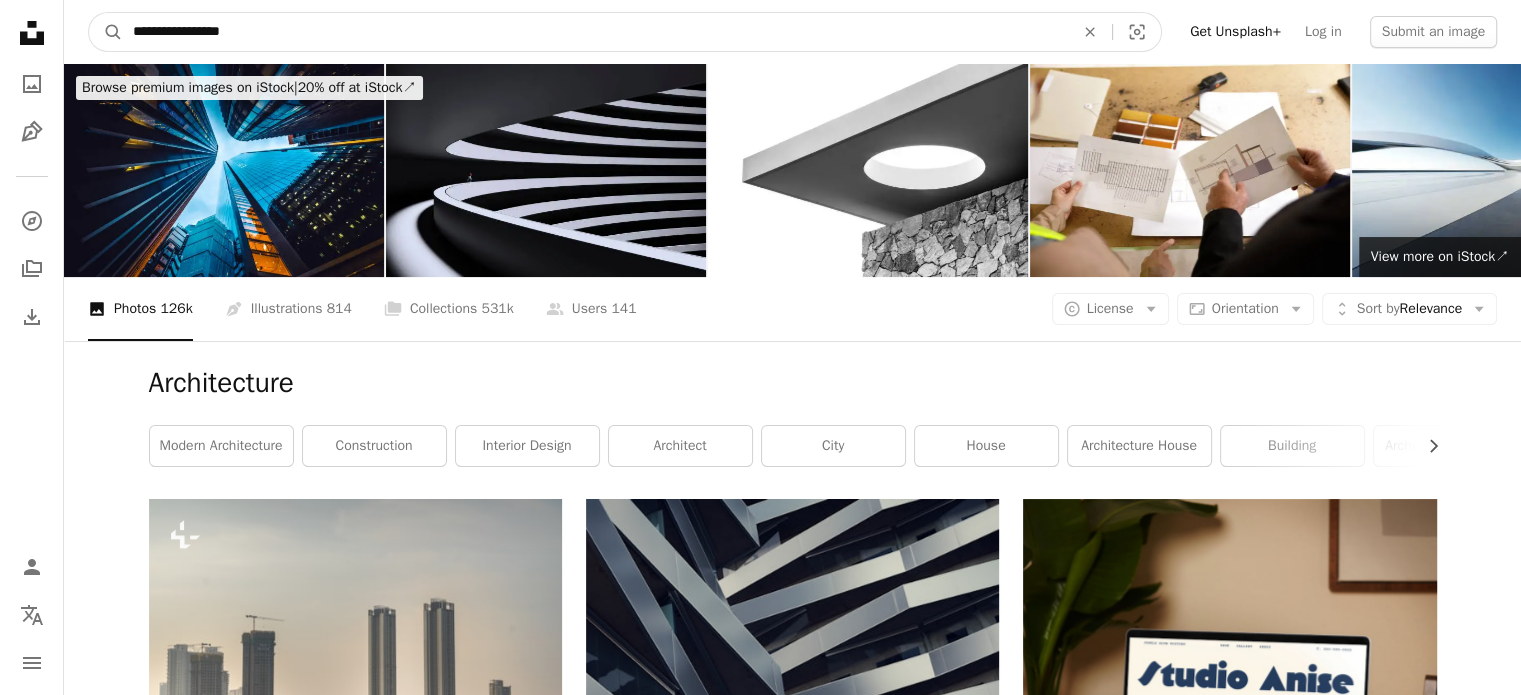 click on "A magnifying glass" at bounding box center (106, 32) 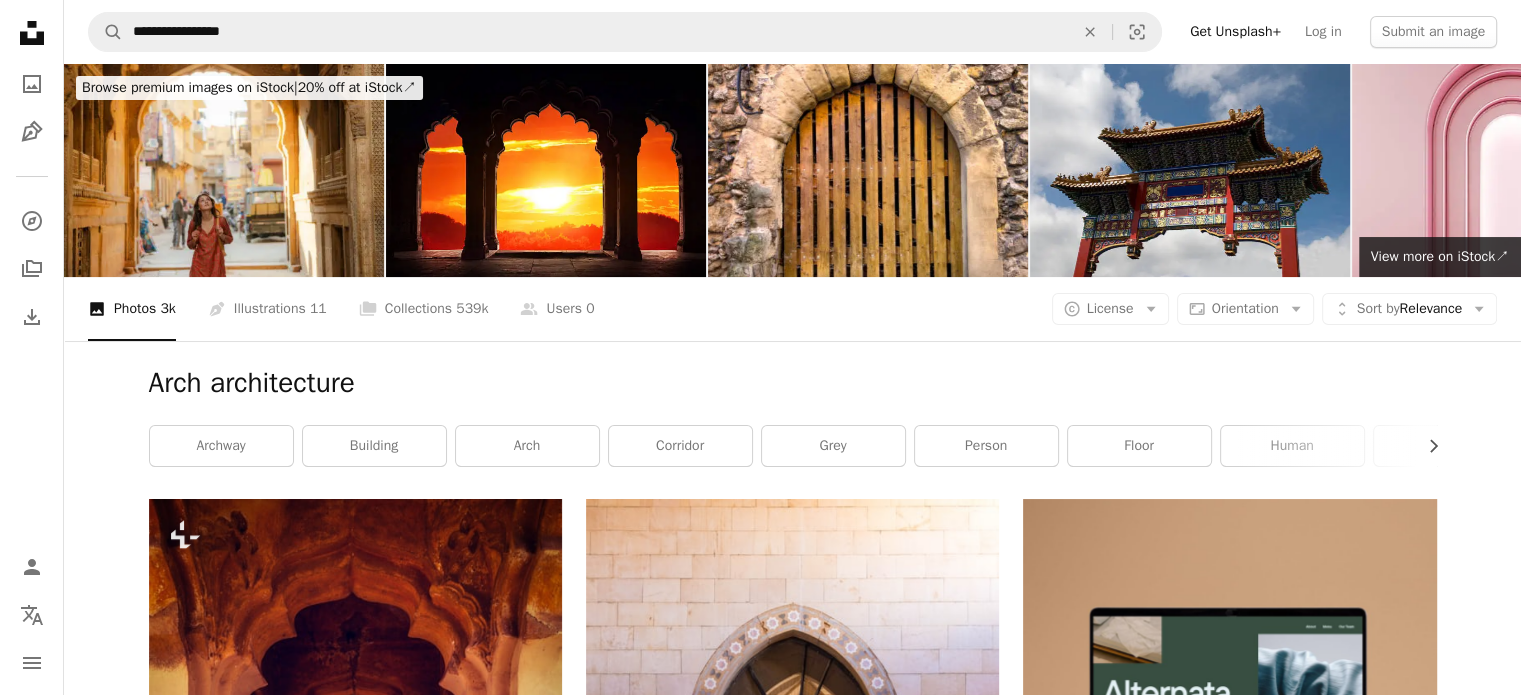 scroll, scrollTop: 0, scrollLeft: 0, axis: both 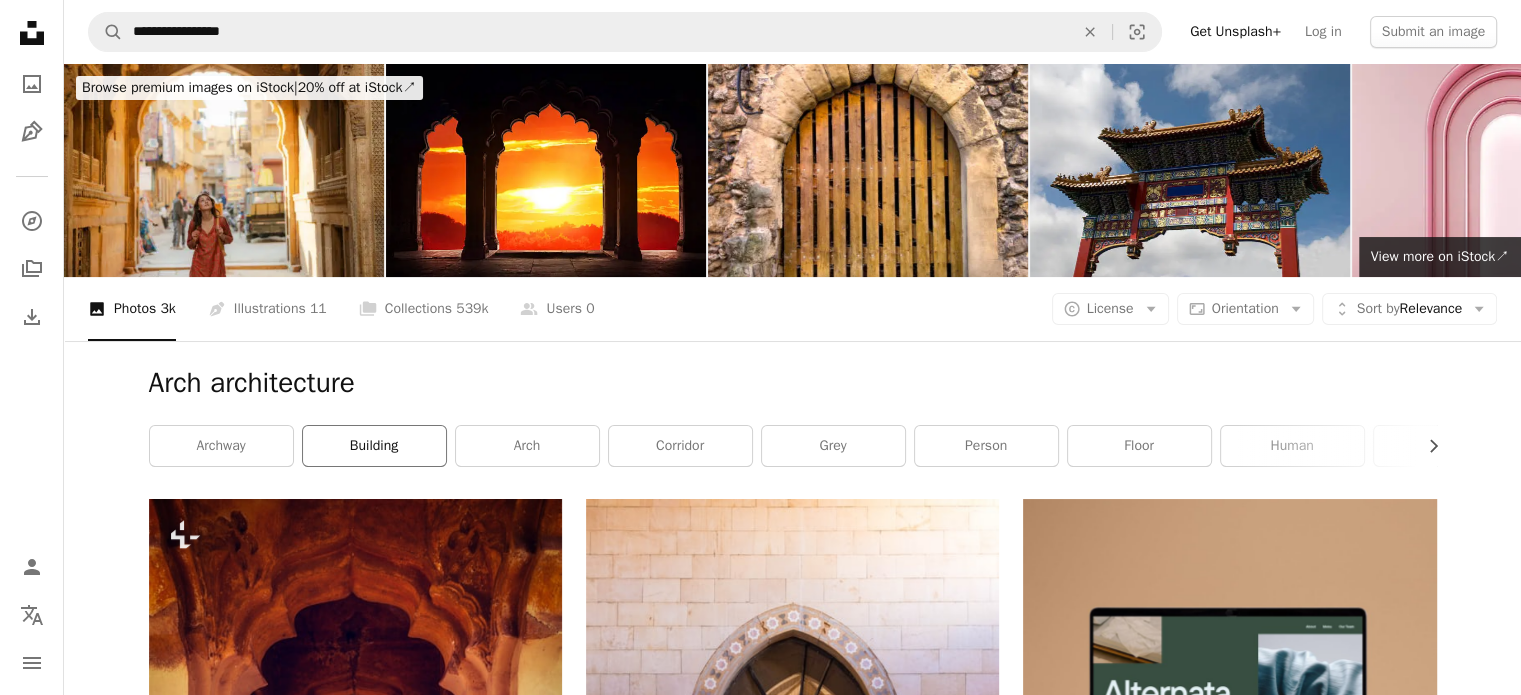 click on "building" at bounding box center (374, 446) 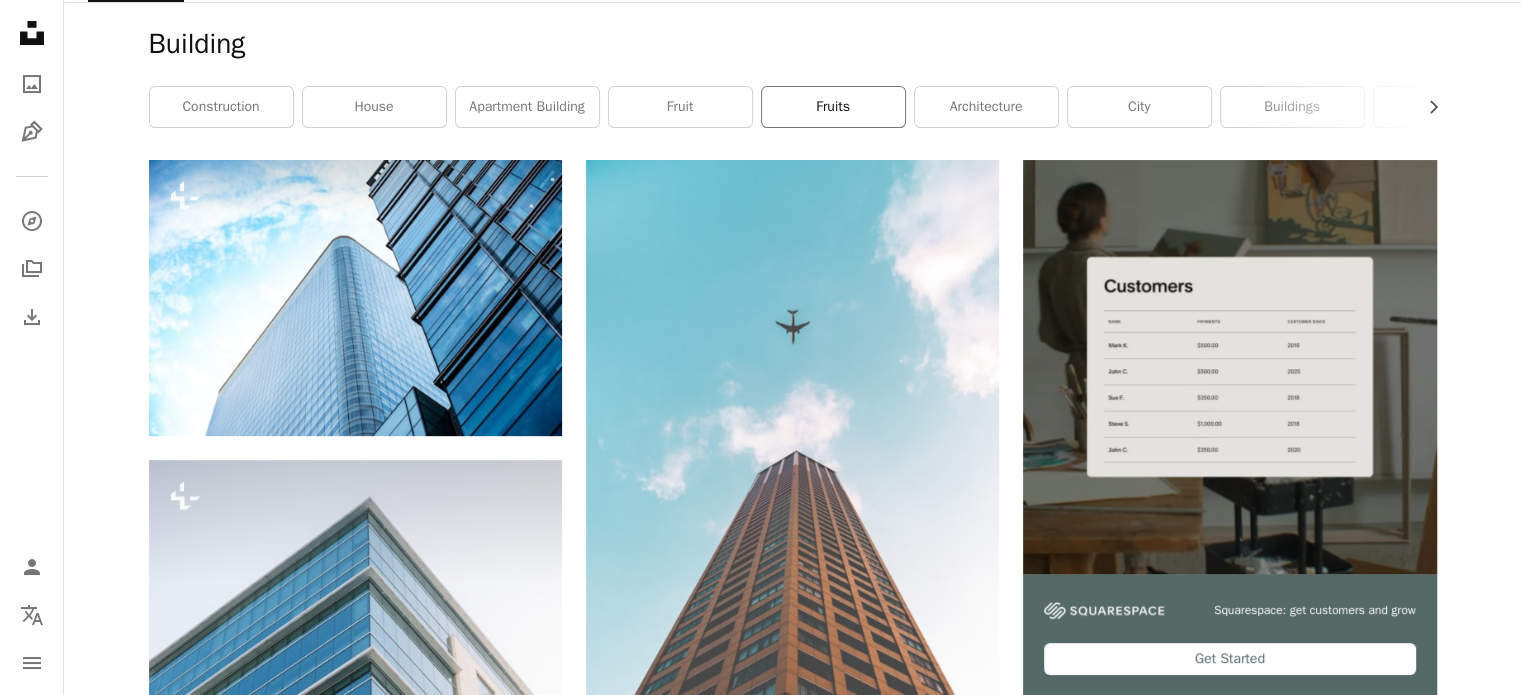 scroll, scrollTop: 0, scrollLeft: 0, axis: both 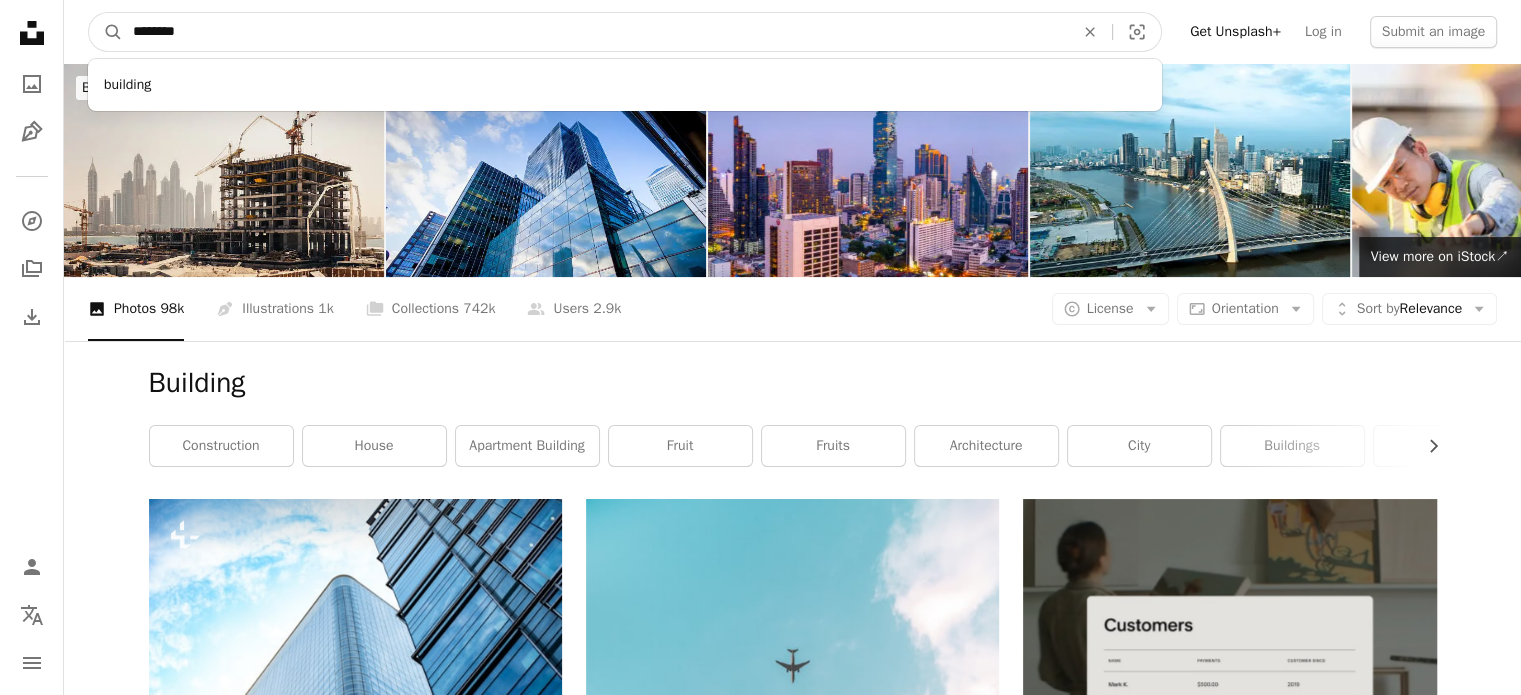 drag, startPoint x: 269, startPoint y: 41, endPoint x: 0, endPoint y: 21, distance: 269.74246 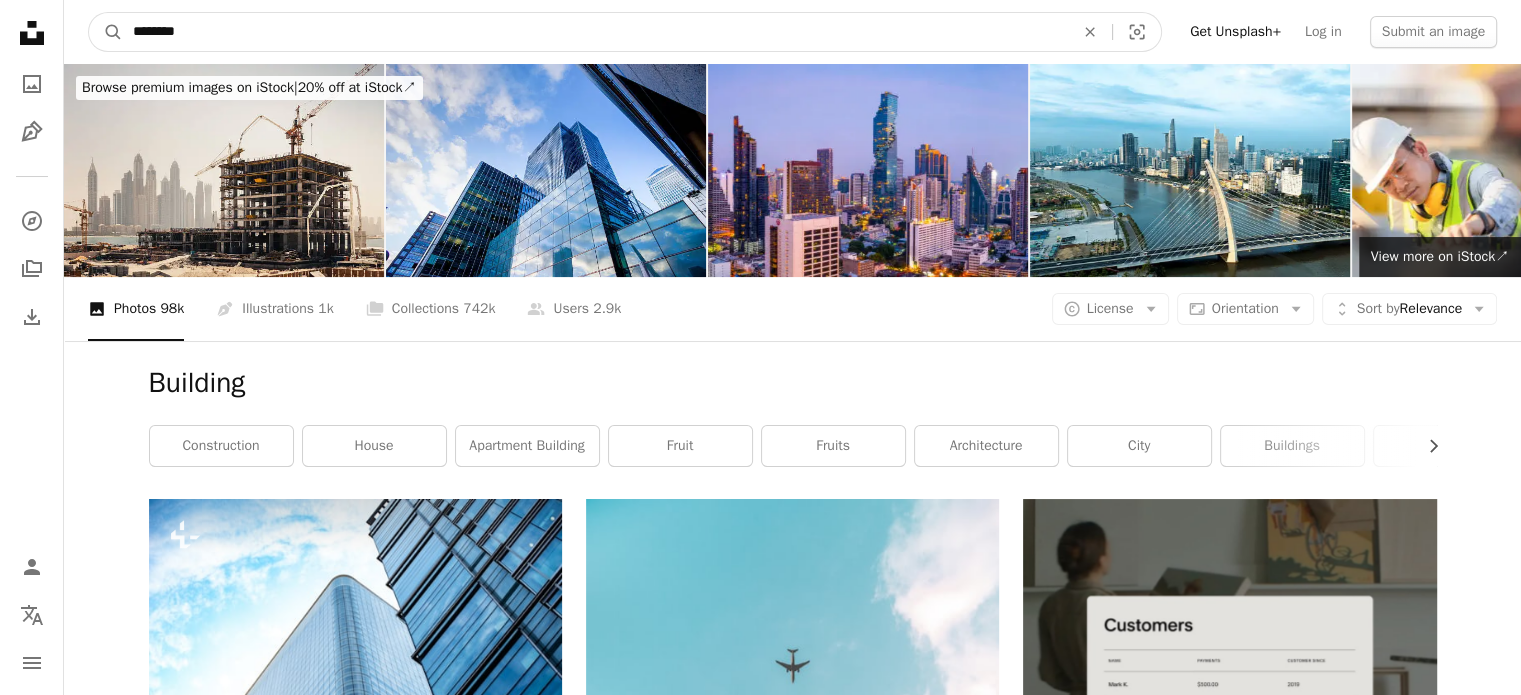 type on "*********" 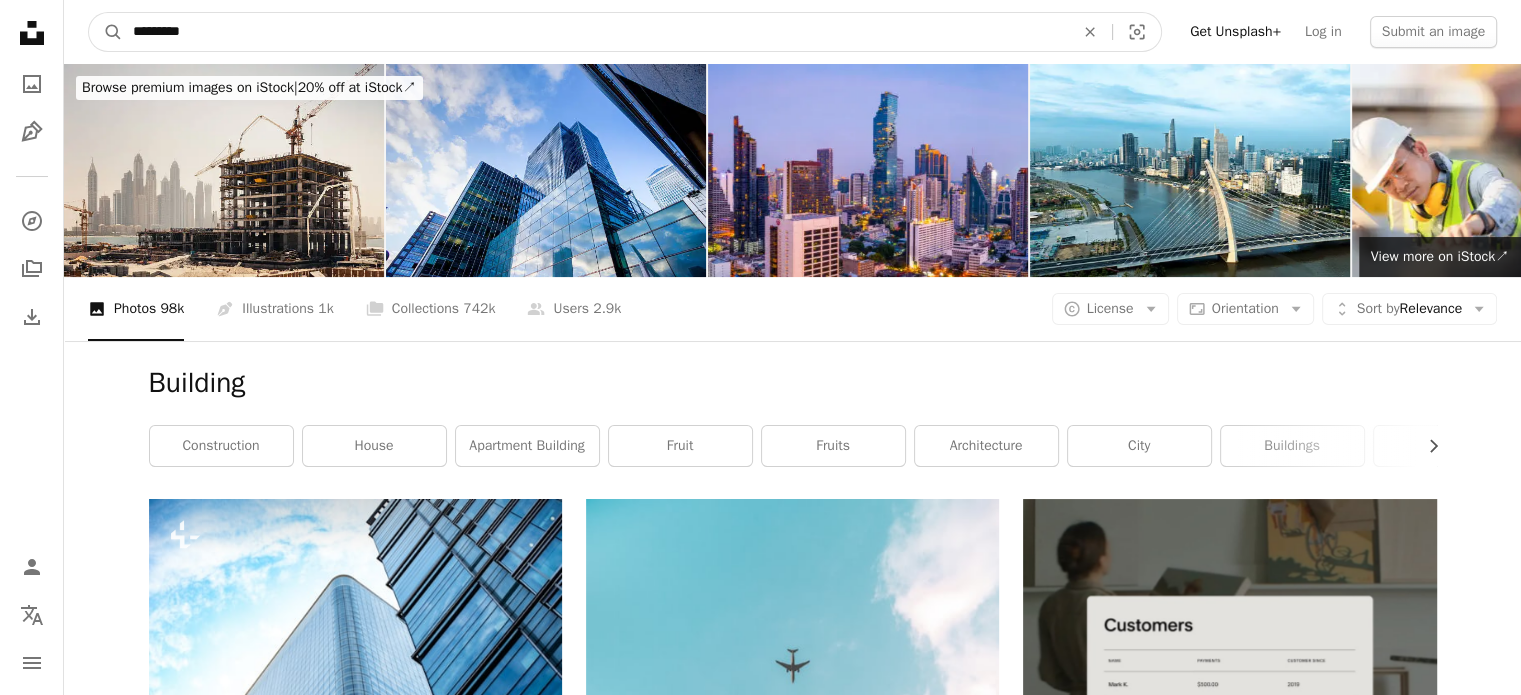 click on "A magnifying glass" at bounding box center [106, 32] 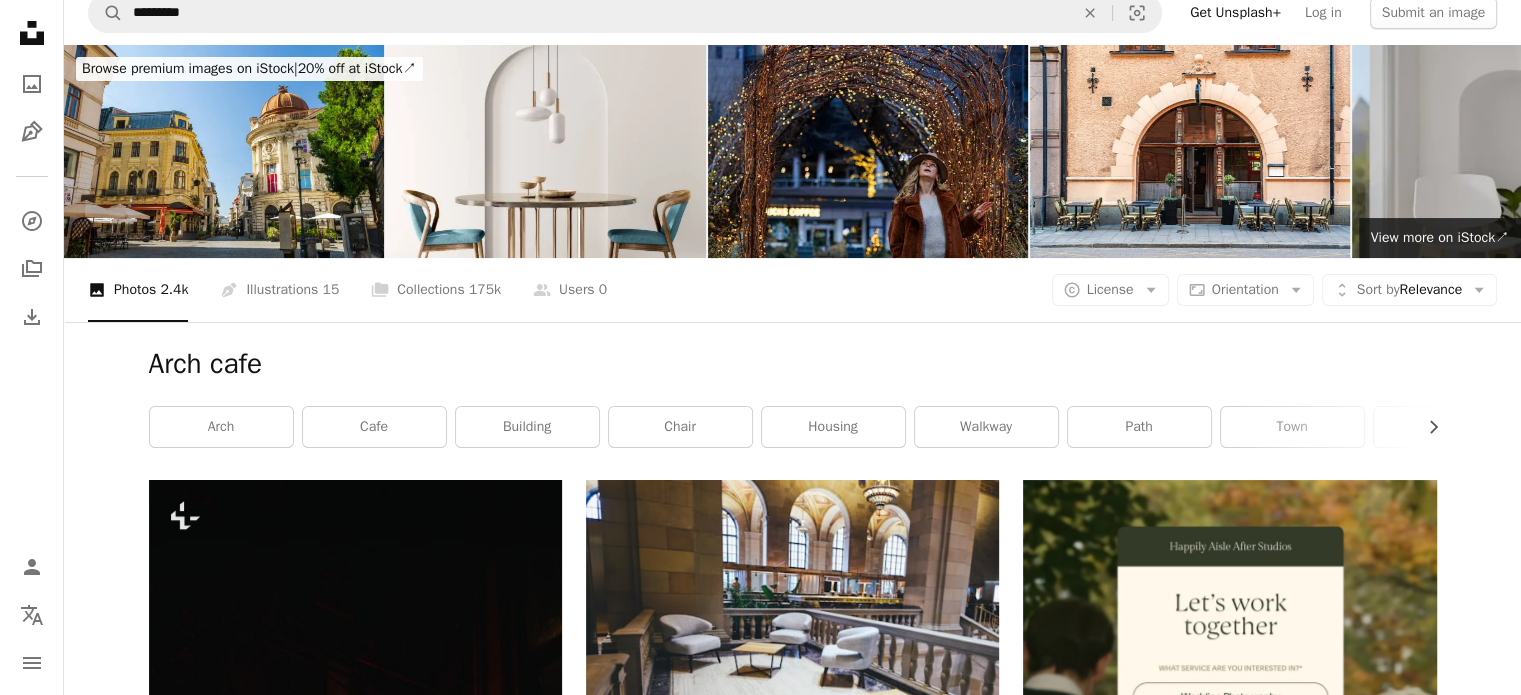 scroll, scrollTop: 0, scrollLeft: 0, axis: both 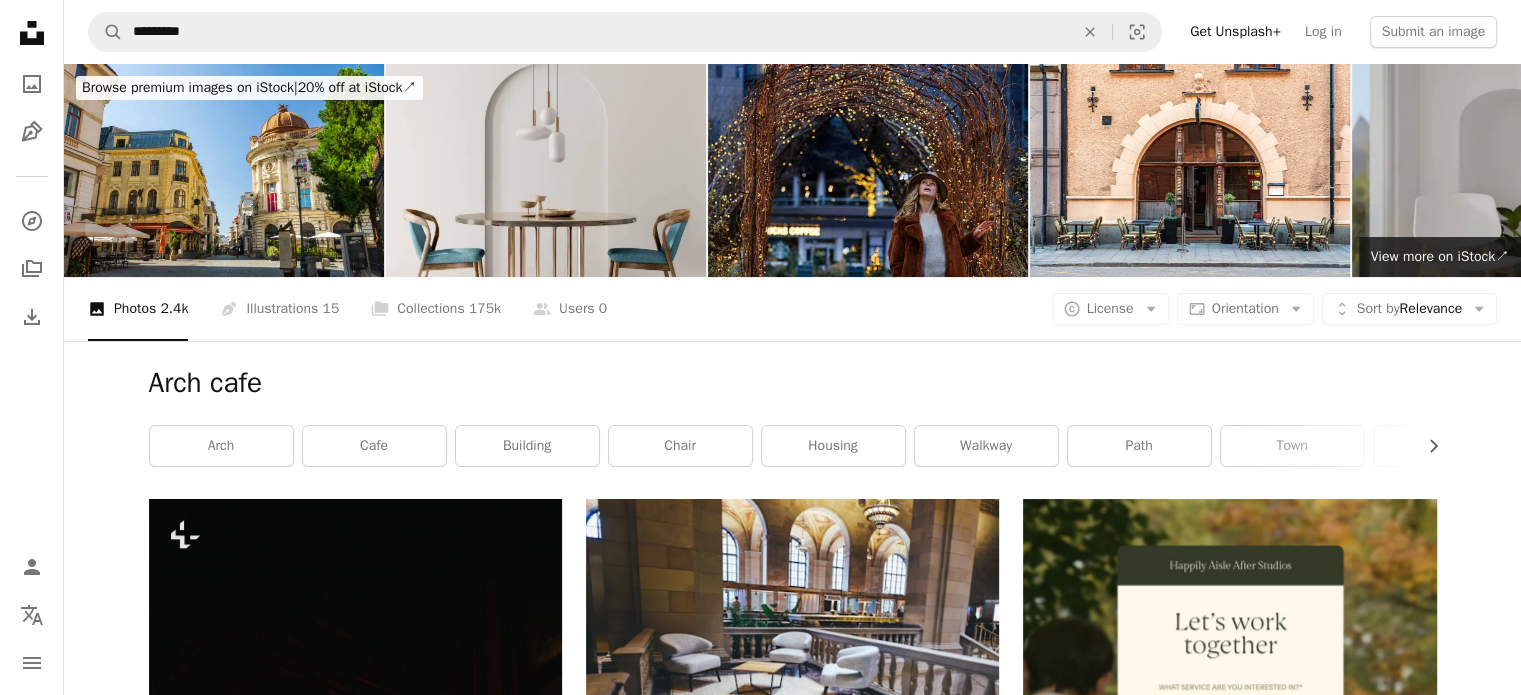click at bounding box center [546, 170] 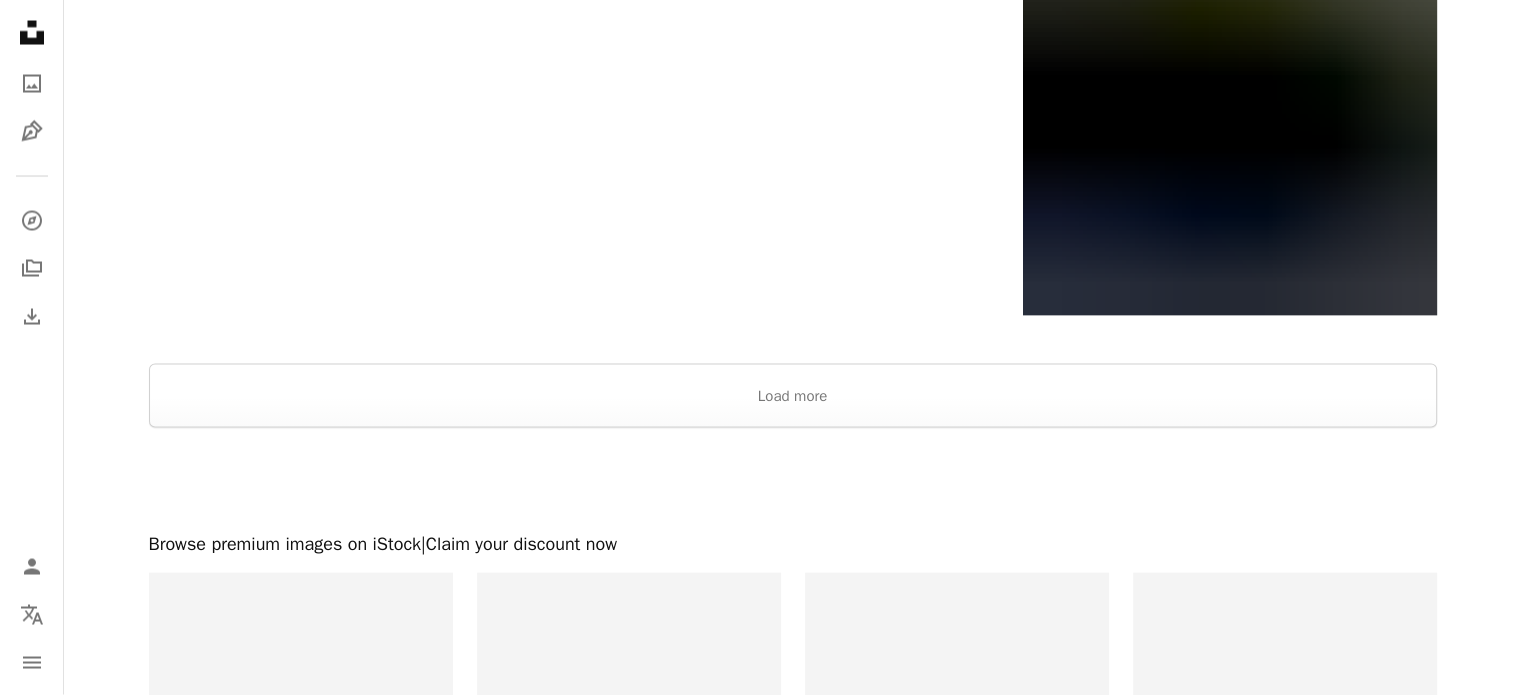 scroll, scrollTop: 4133, scrollLeft: 0, axis: vertical 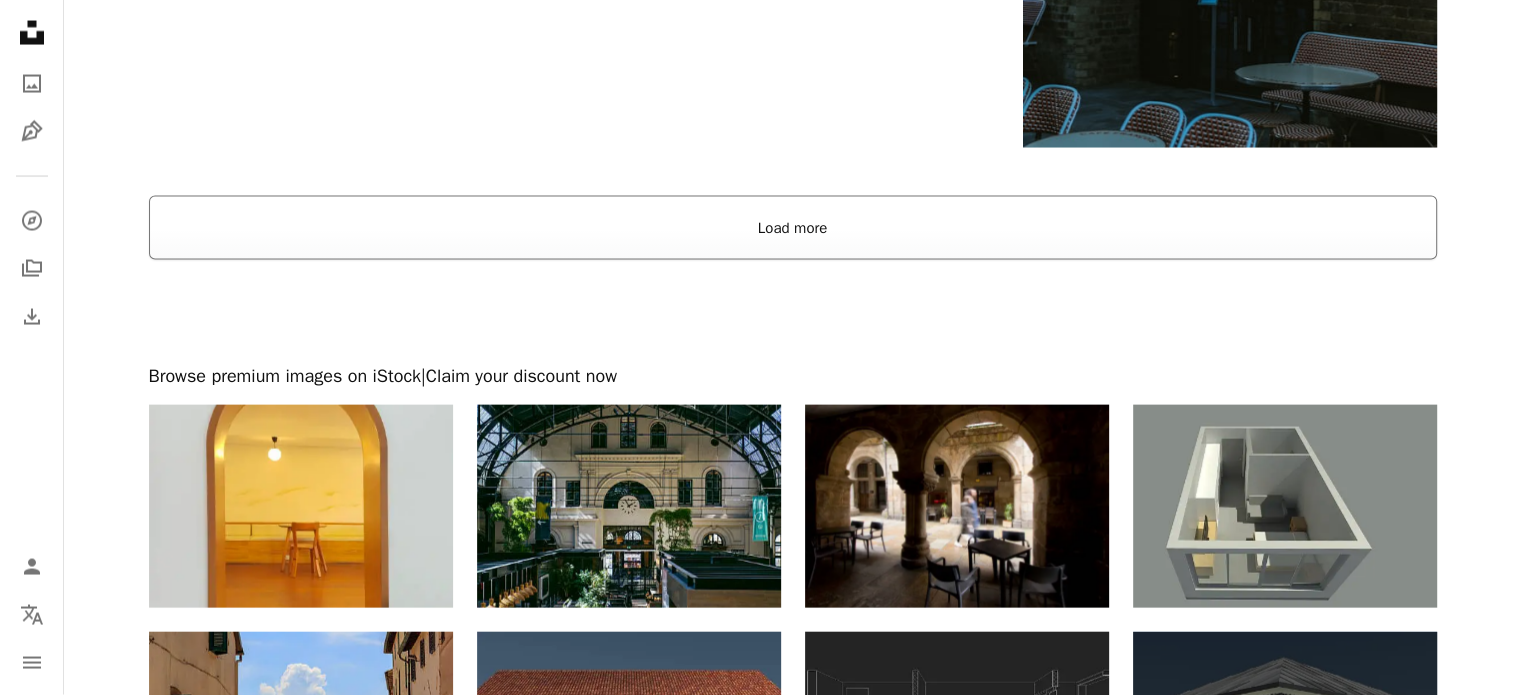 click on "Load more" at bounding box center [793, 228] 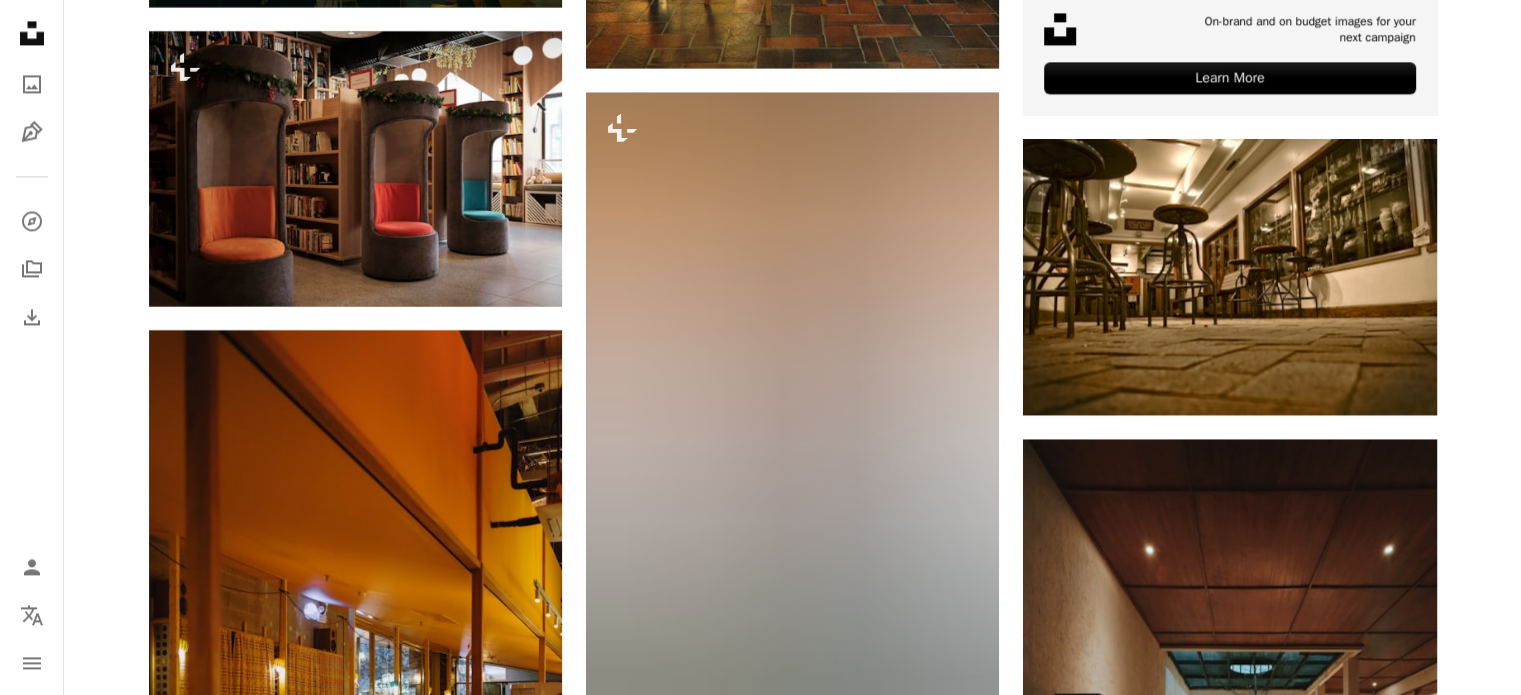 scroll, scrollTop: 10800, scrollLeft: 0, axis: vertical 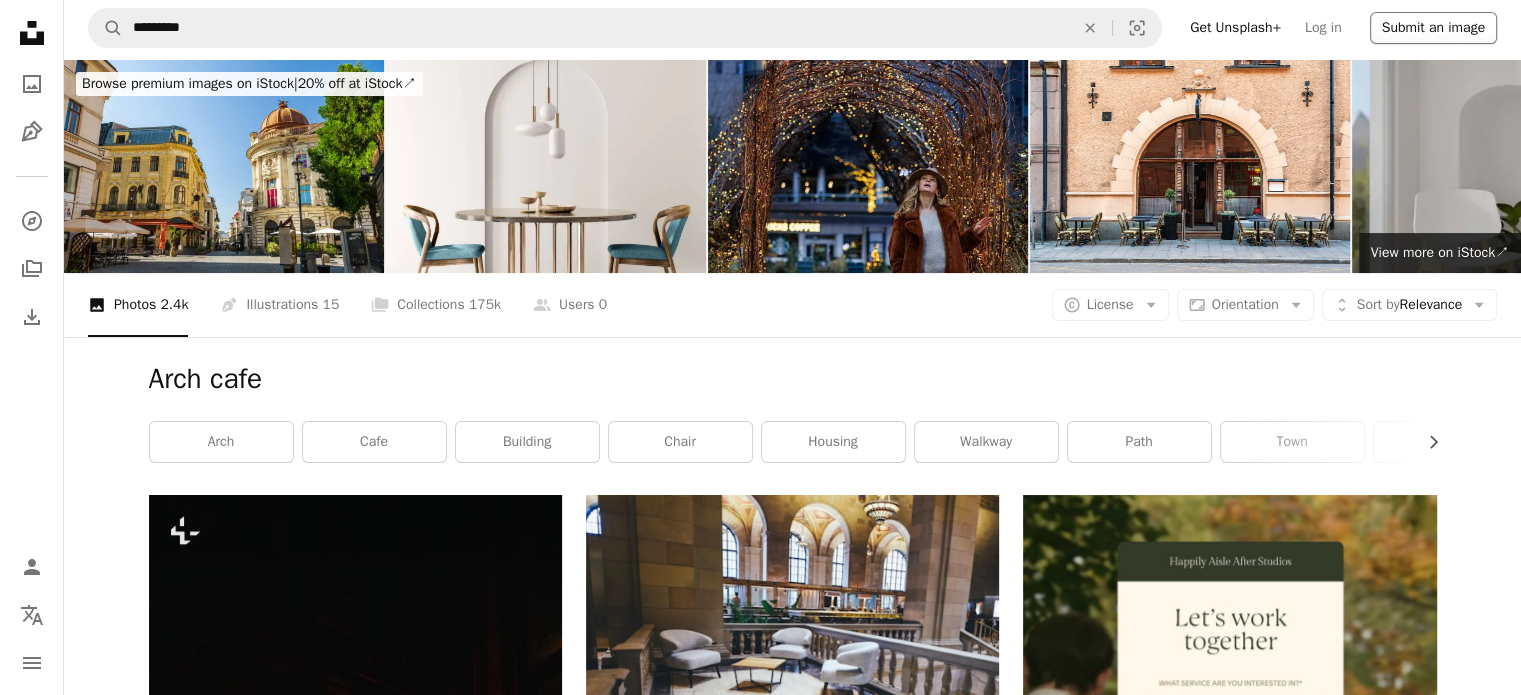 click on "Submit an image" at bounding box center (1433, 28) 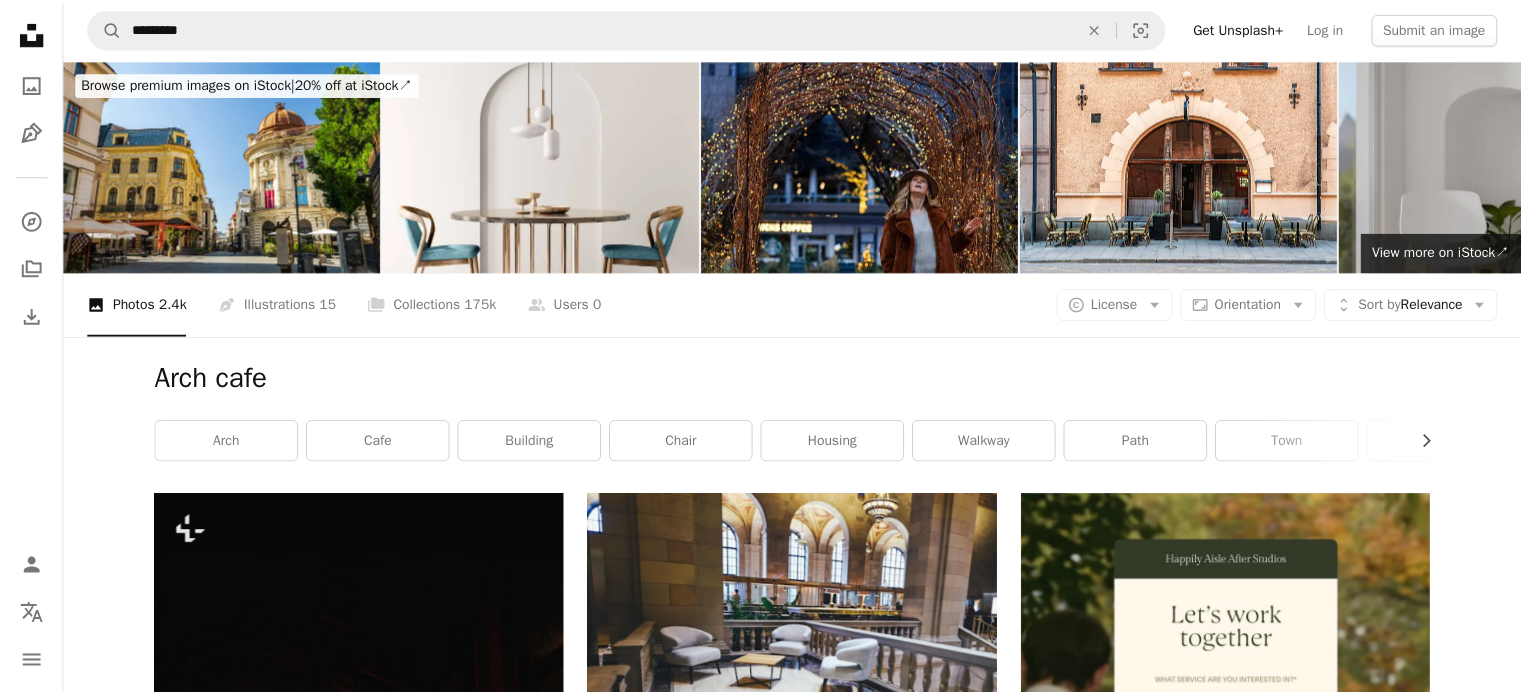 scroll, scrollTop: 145, scrollLeft: 0, axis: vertical 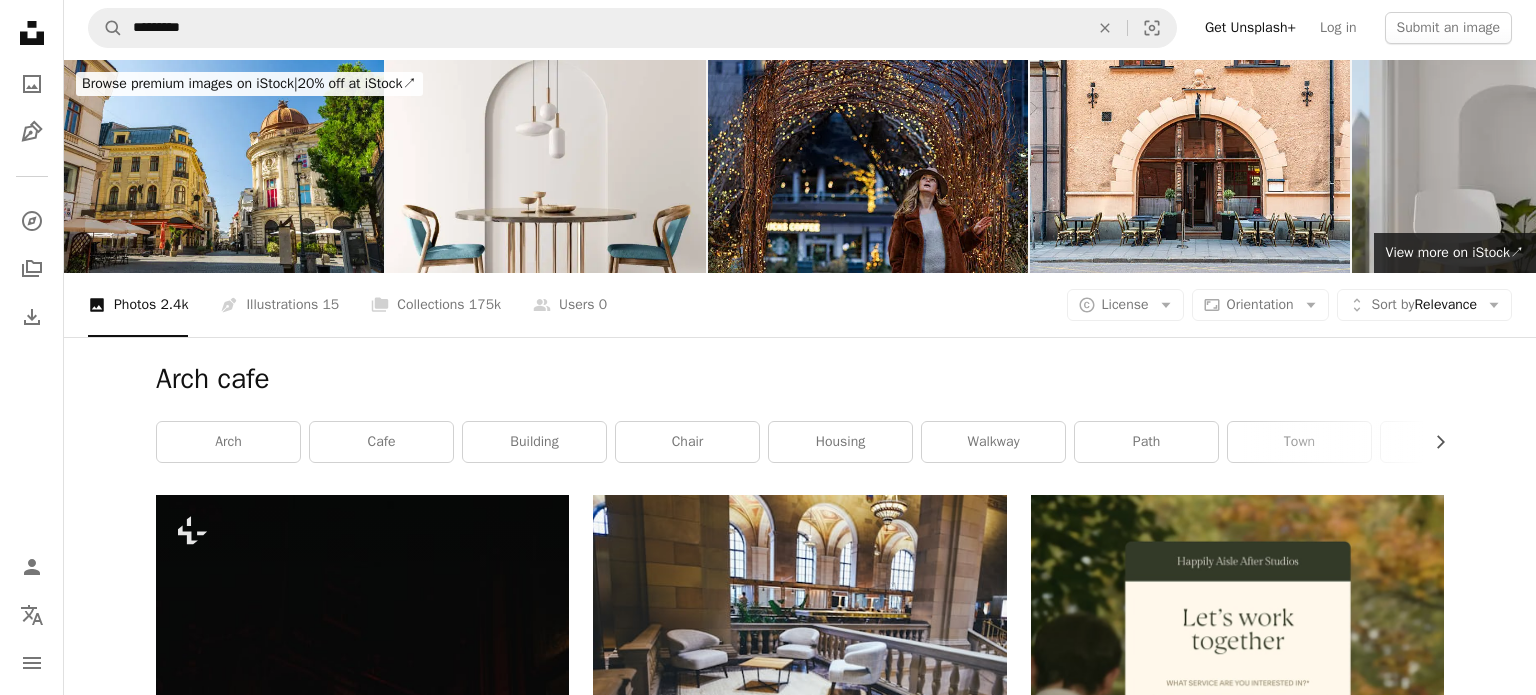 click on "An X shape Join Unsplash Already have an account?  Login First name Last name Email Username  (only letters, numbers and underscores) Password  (min. 8 char) Join By joining, you agree to the  Terms  and  Privacy Policy ." at bounding box center (768, 20508) 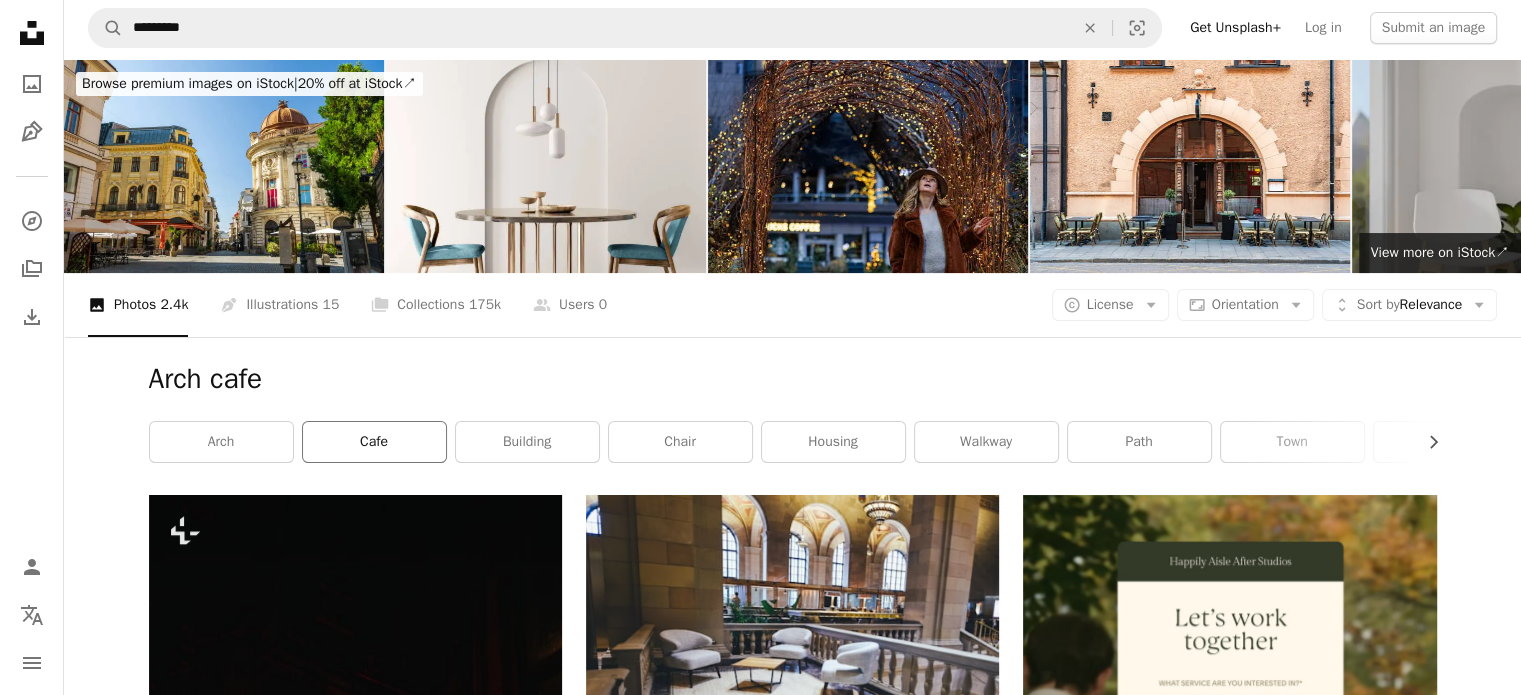 click on "cafe" at bounding box center [374, 442] 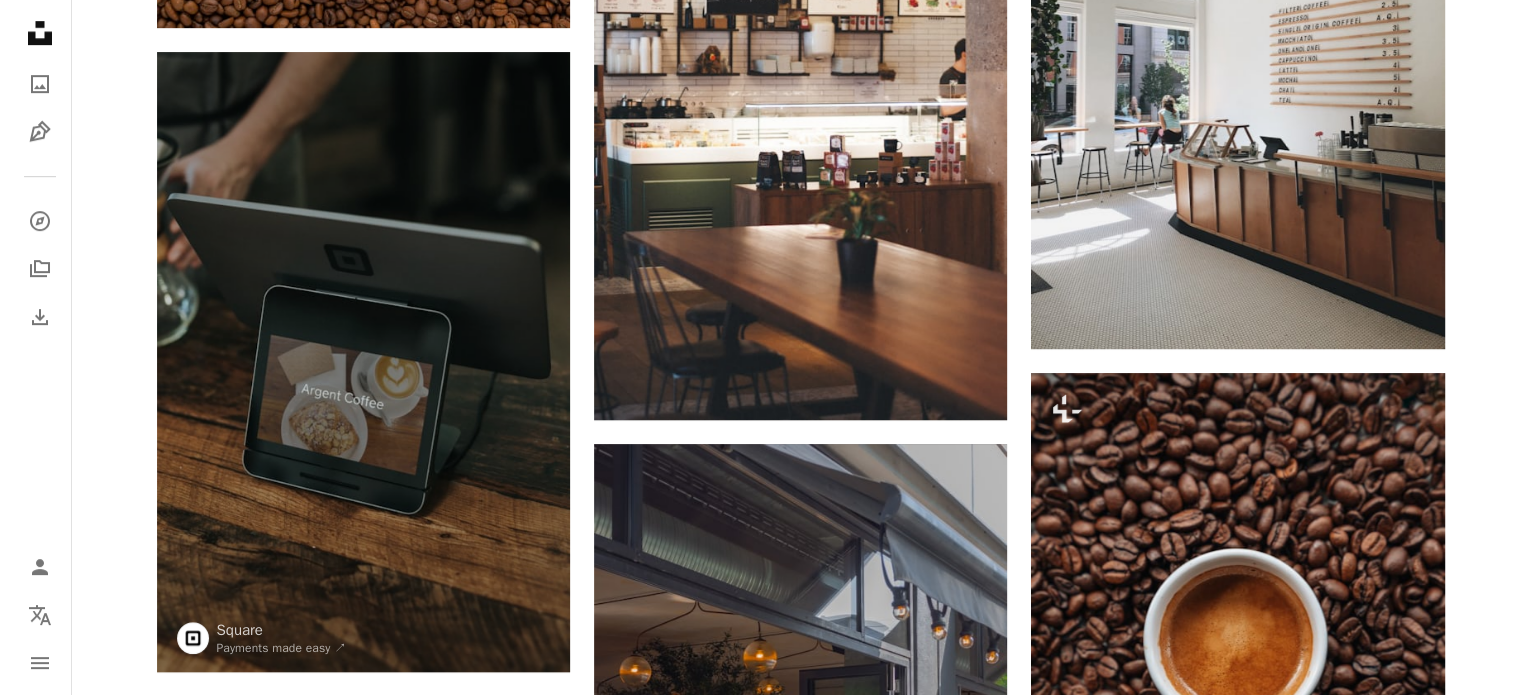 scroll, scrollTop: 1066, scrollLeft: 0, axis: vertical 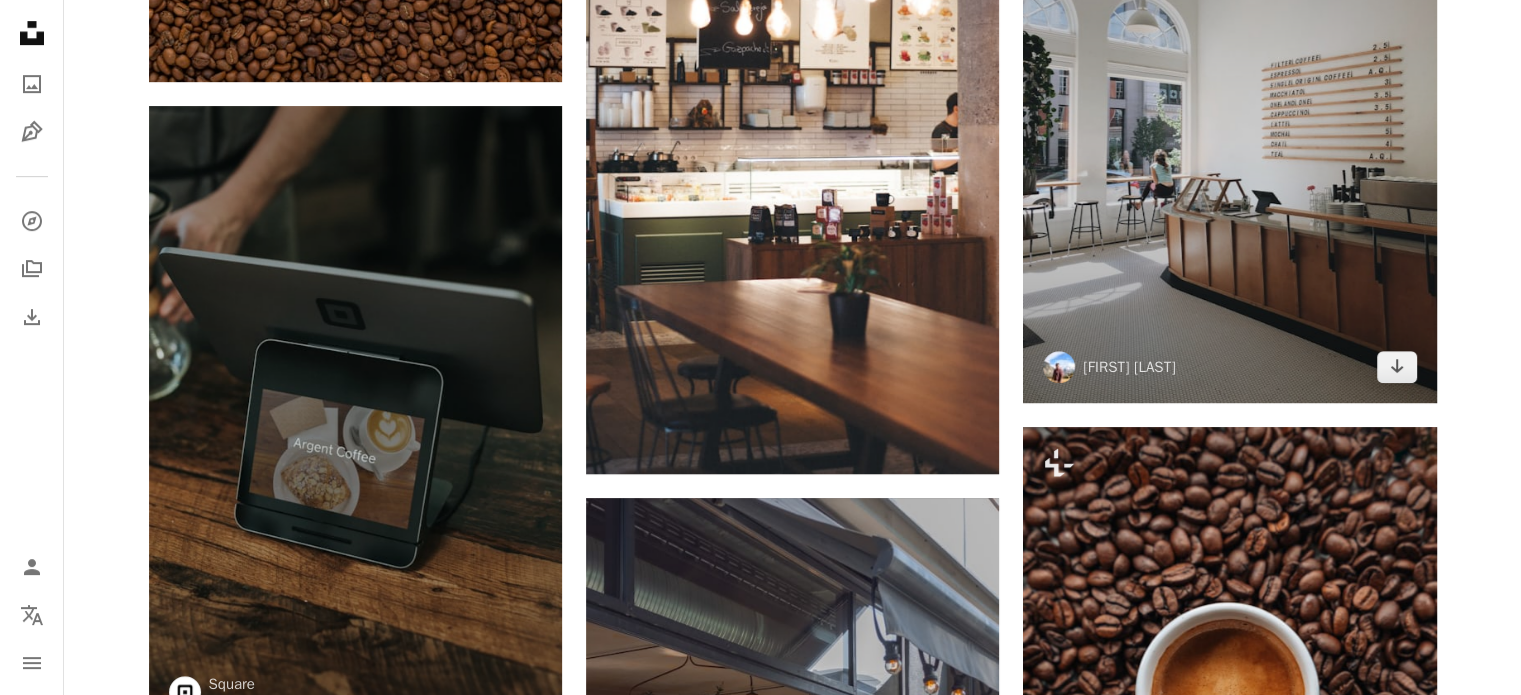 click at bounding box center [1229, 127] 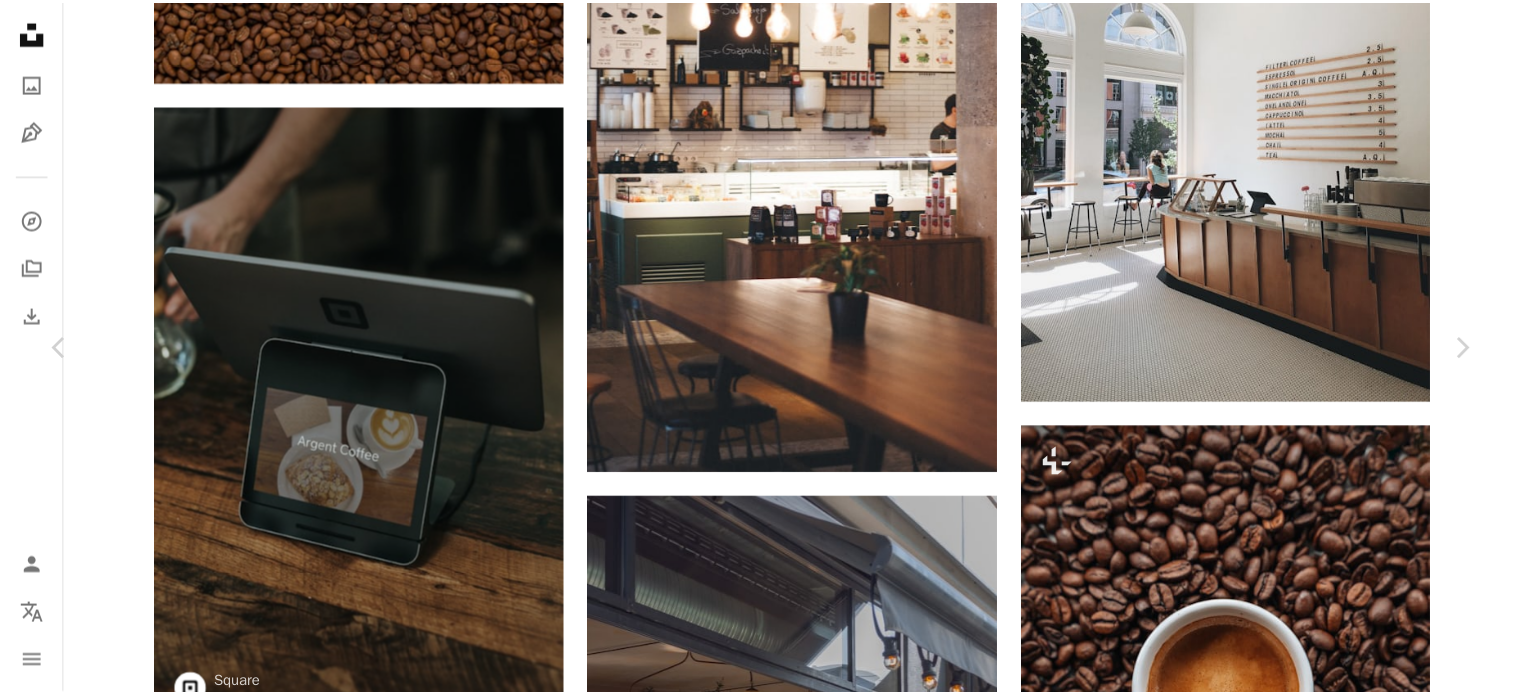 scroll, scrollTop: 0, scrollLeft: 0, axis: both 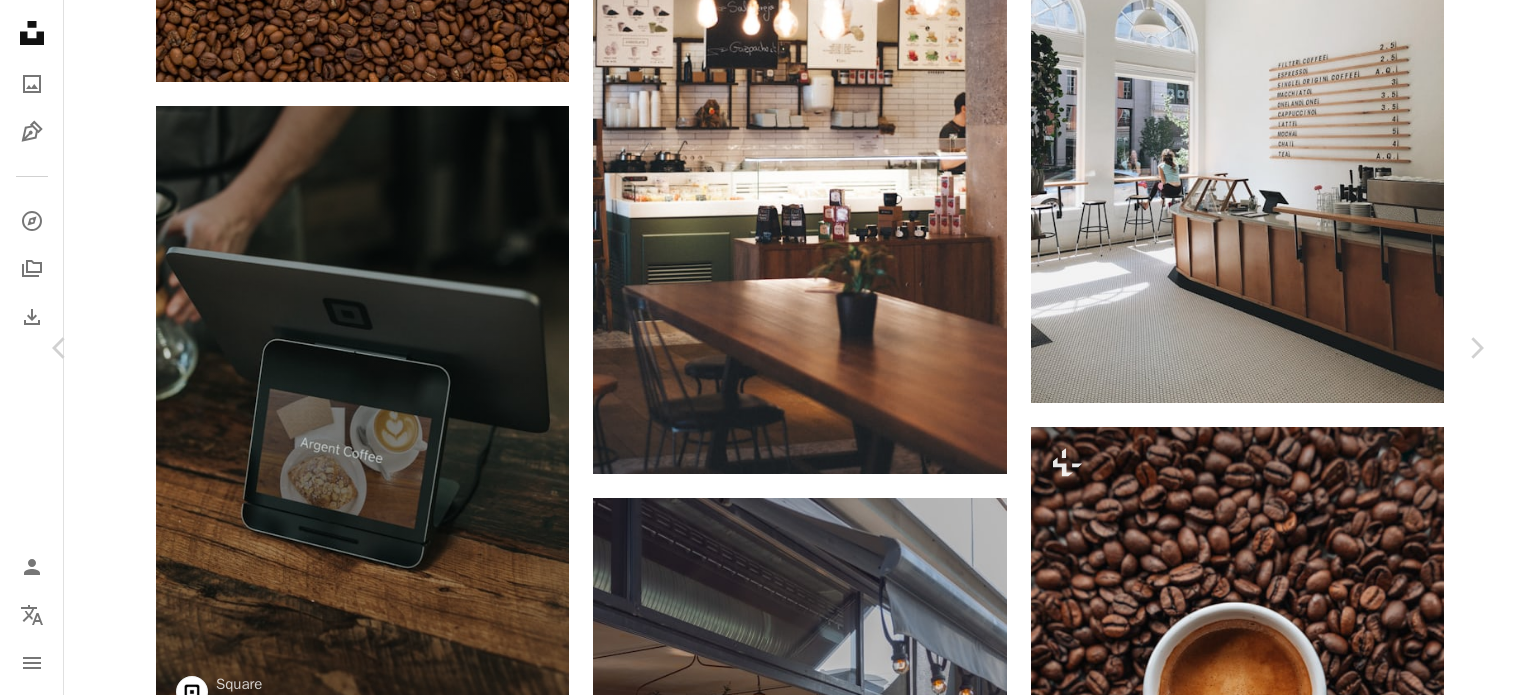 click on "An X shape" at bounding box center [20, 20] 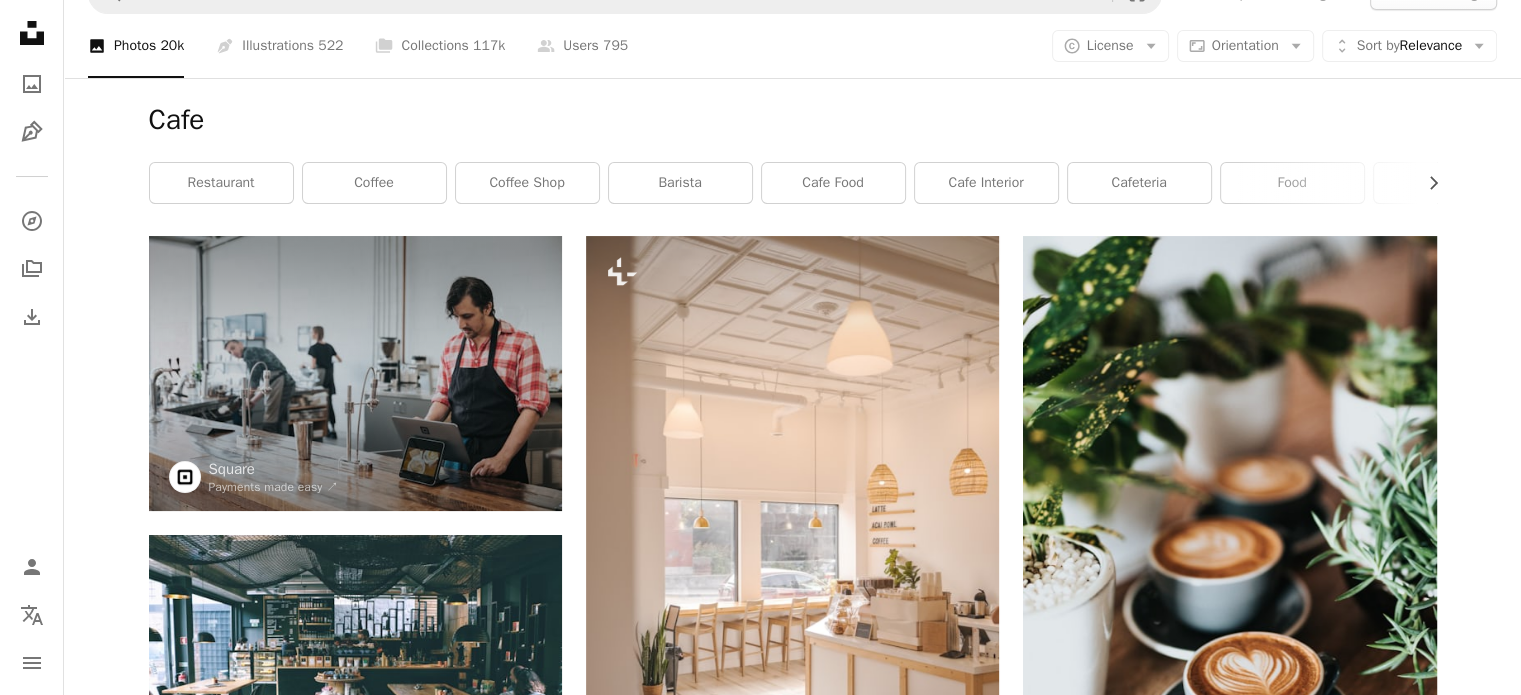 scroll, scrollTop: 0, scrollLeft: 0, axis: both 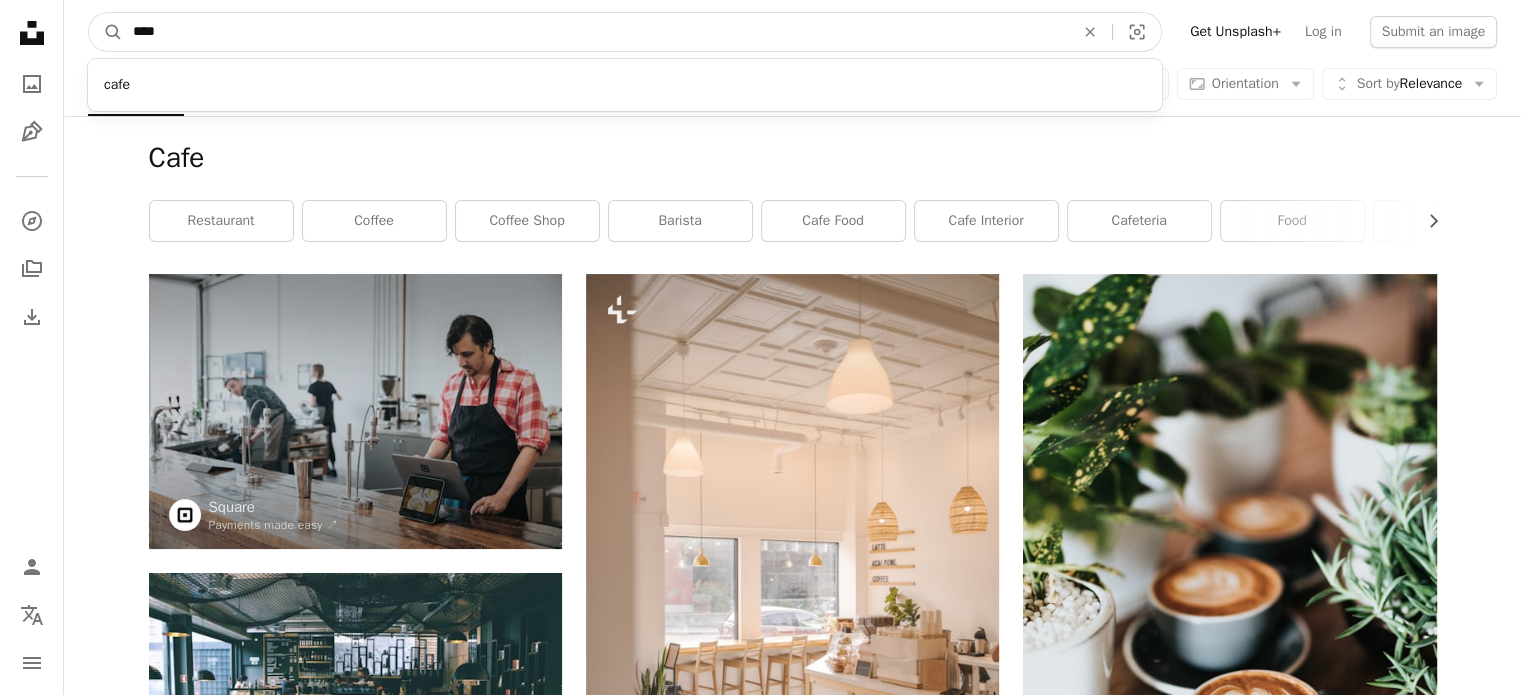 drag, startPoint x: 421, startPoint y: 32, endPoint x: 128, endPoint y: 43, distance: 293.20642 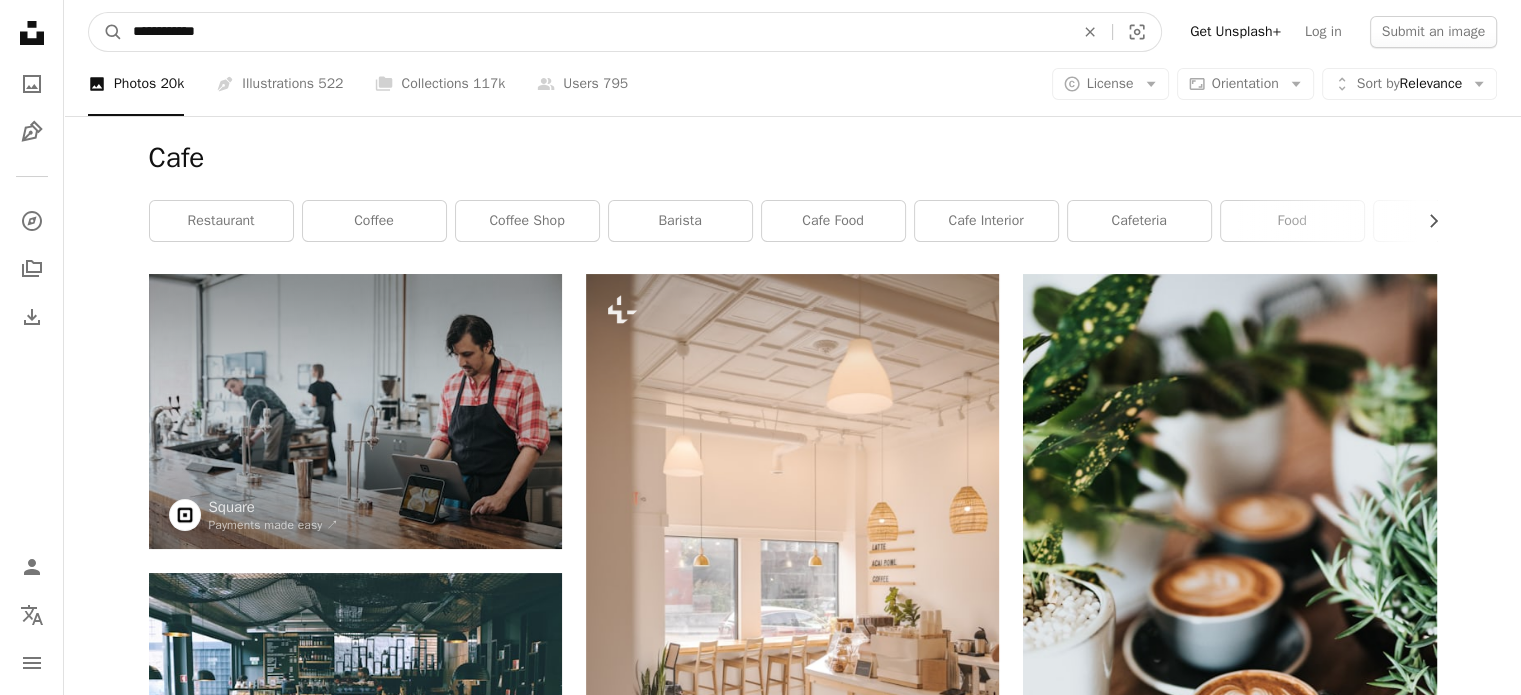 type on "**********" 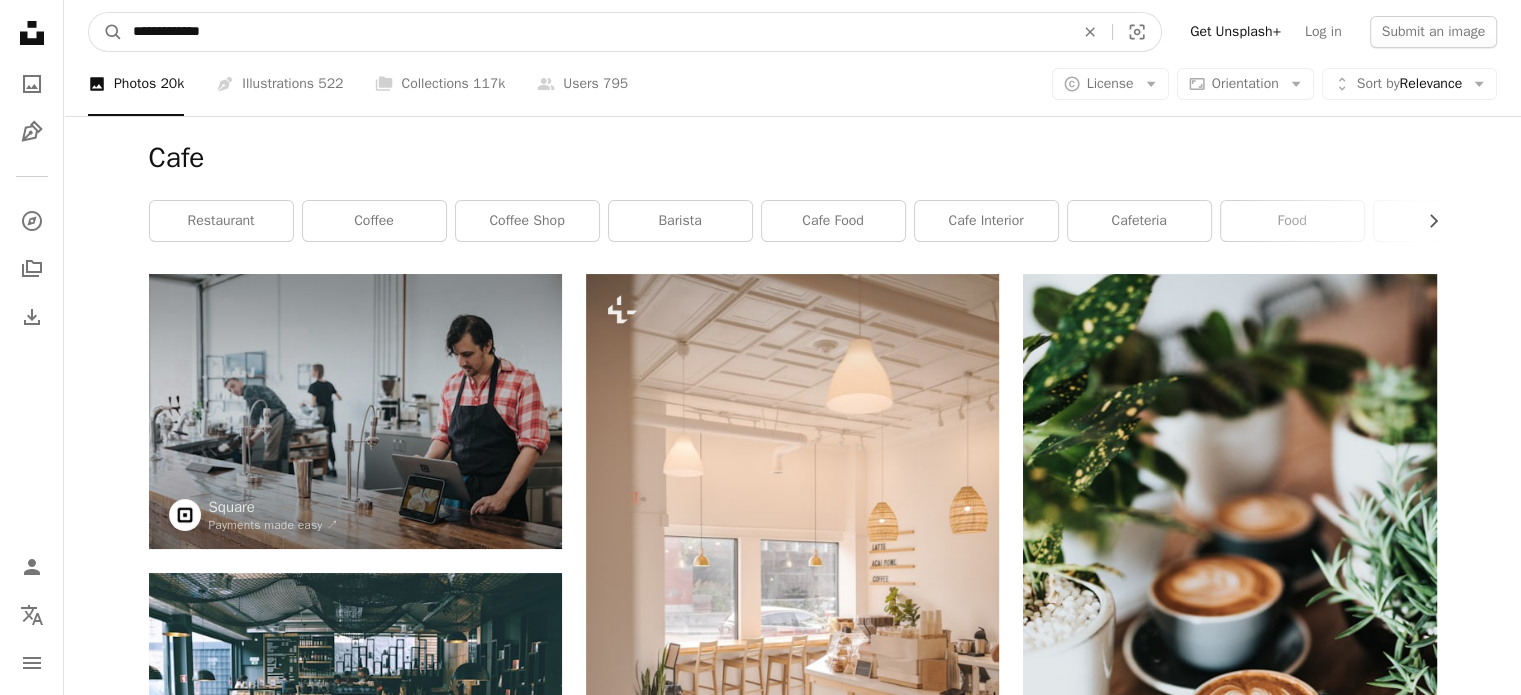click on "A magnifying glass" at bounding box center (106, 32) 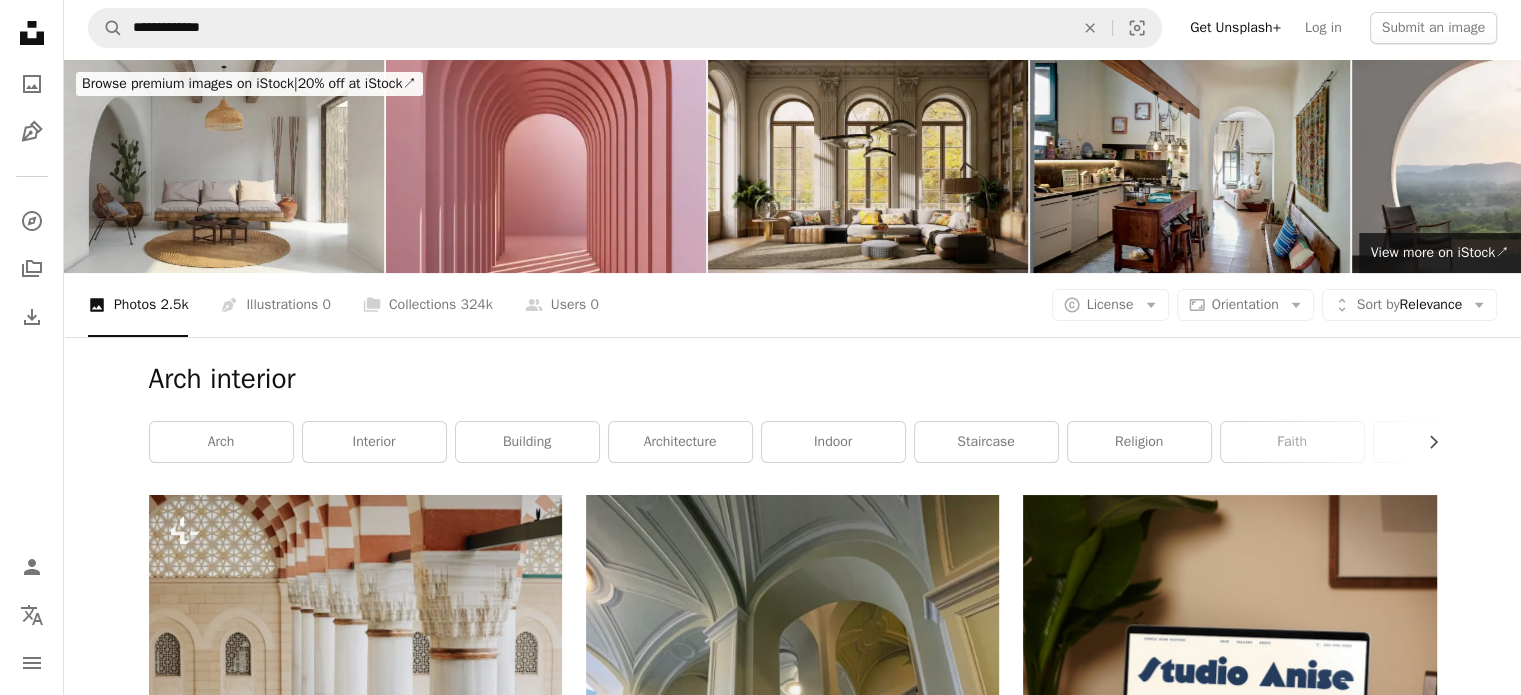 scroll, scrollTop: 0, scrollLeft: 0, axis: both 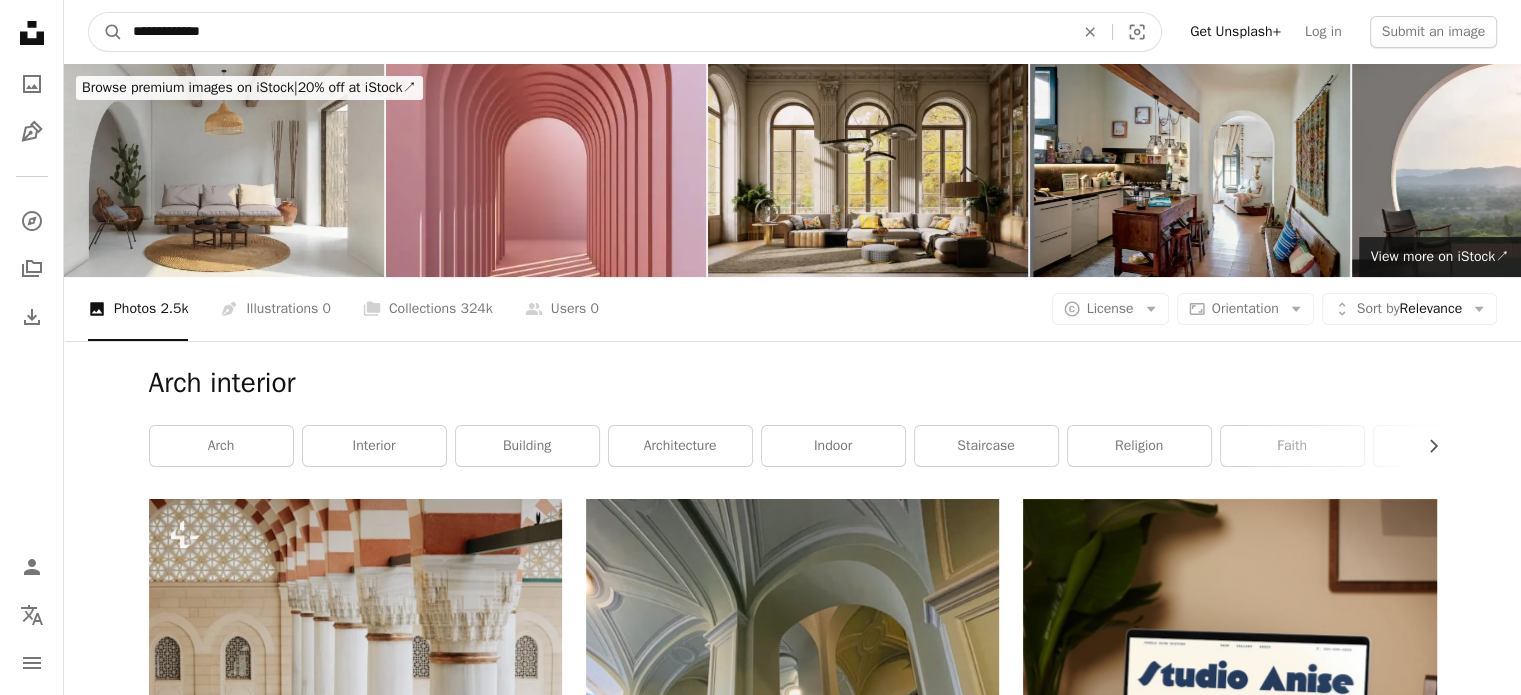 click on "**********" at bounding box center (595, 32) 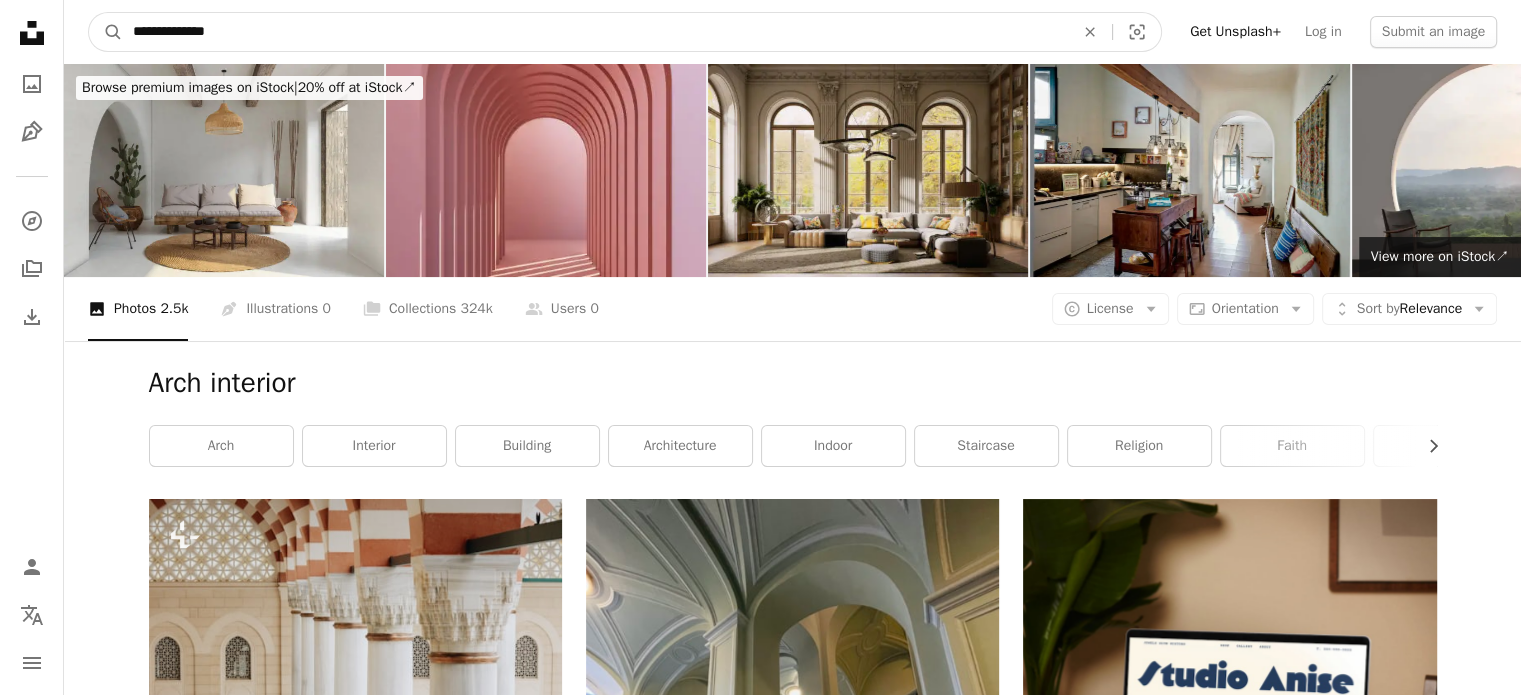 click on "**********" at bounding box center [595, 32] 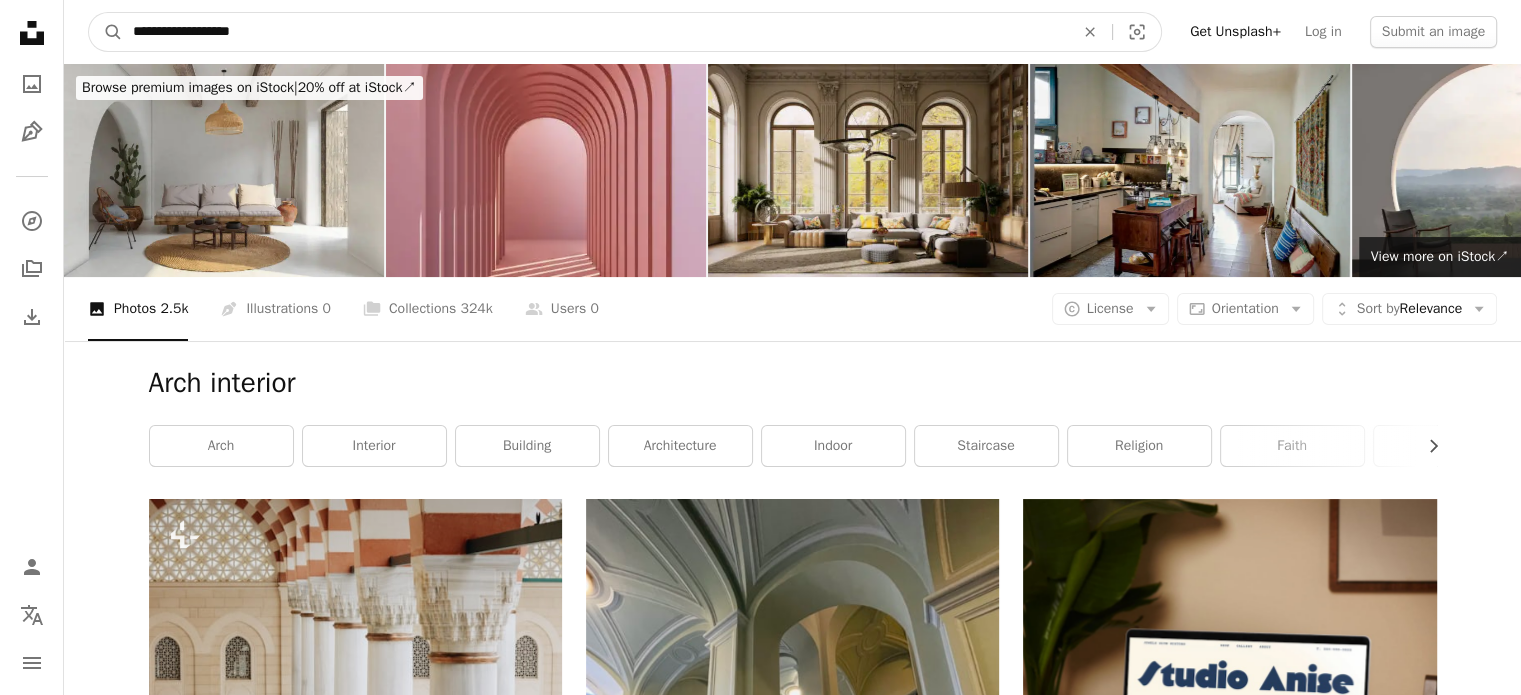 type on "**********" 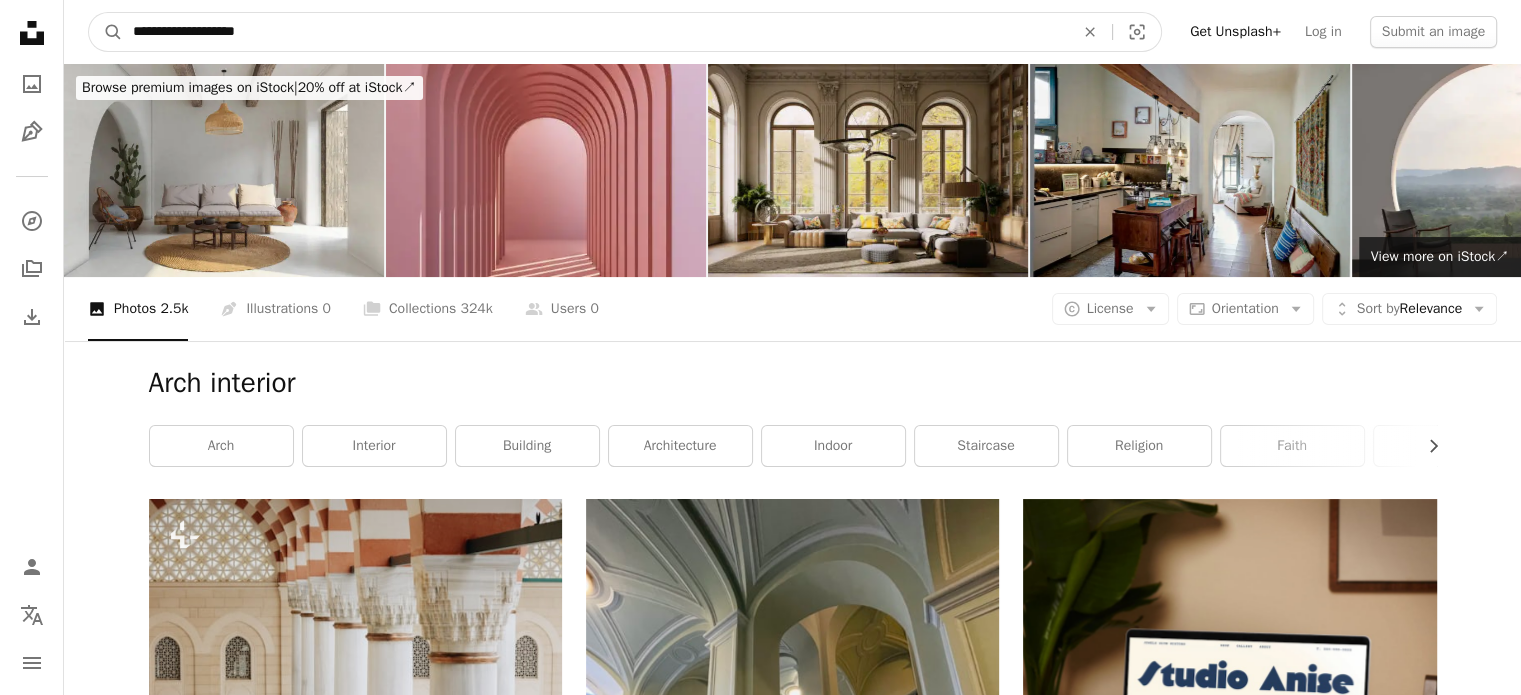 click on "A magnifying glass" at bounding box center [106, 32] 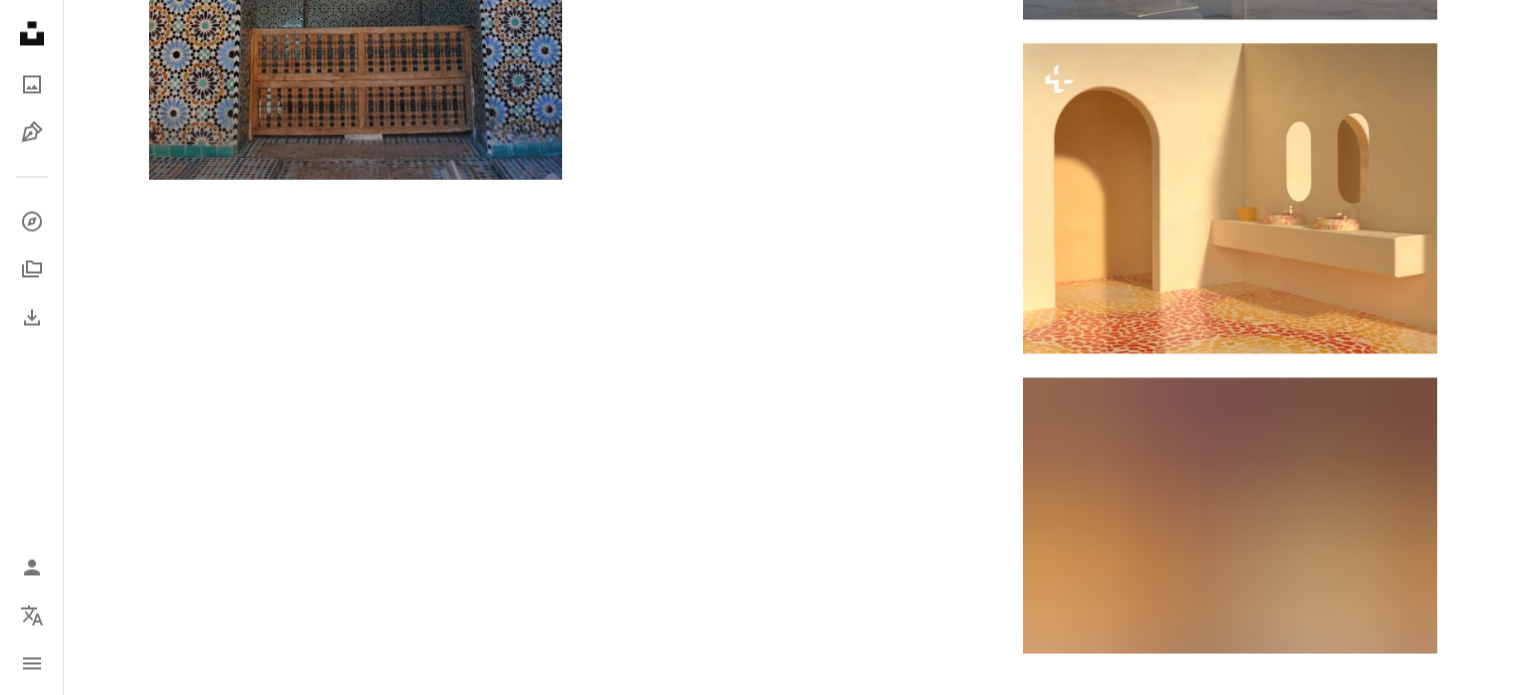 scroll, scrollTop: 3733, scrollLeft: 0, axis: vertical 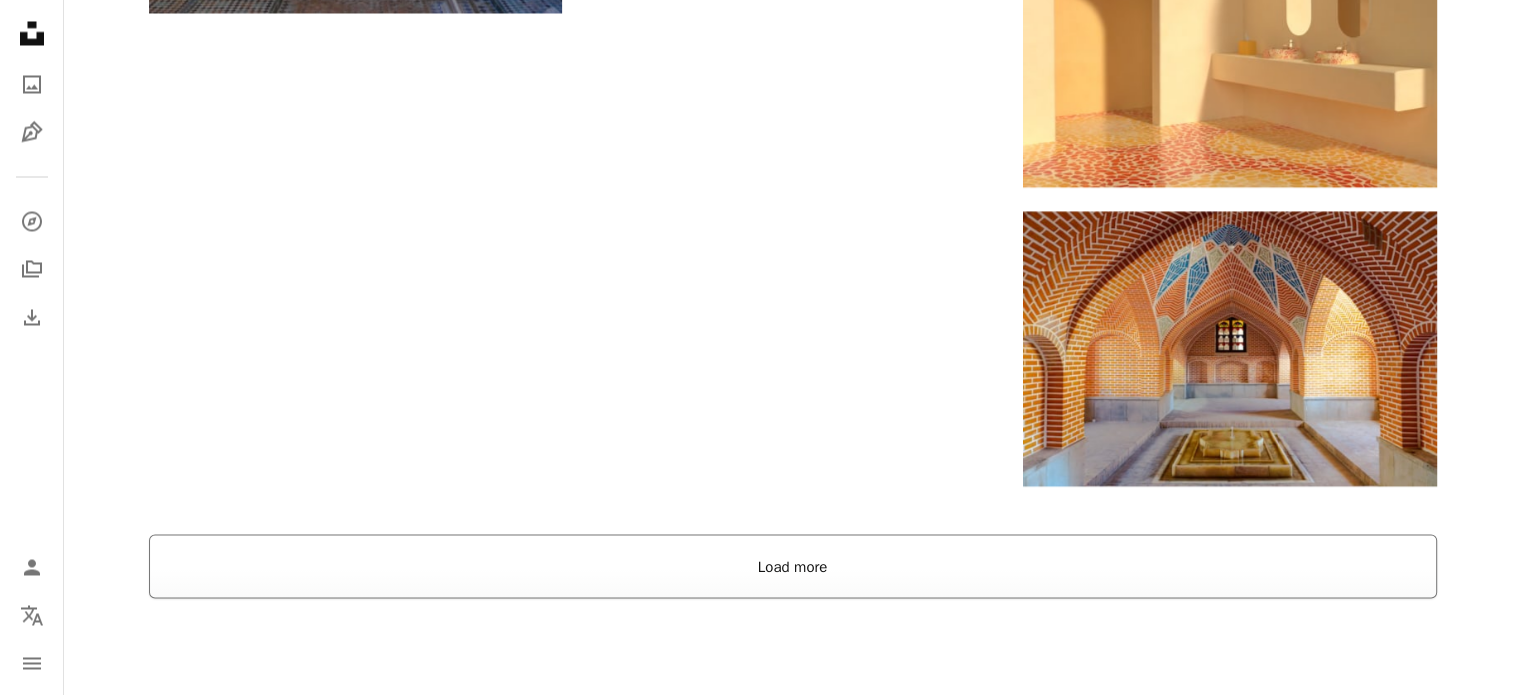 click on "Load more" at bounding box center (793, 566) 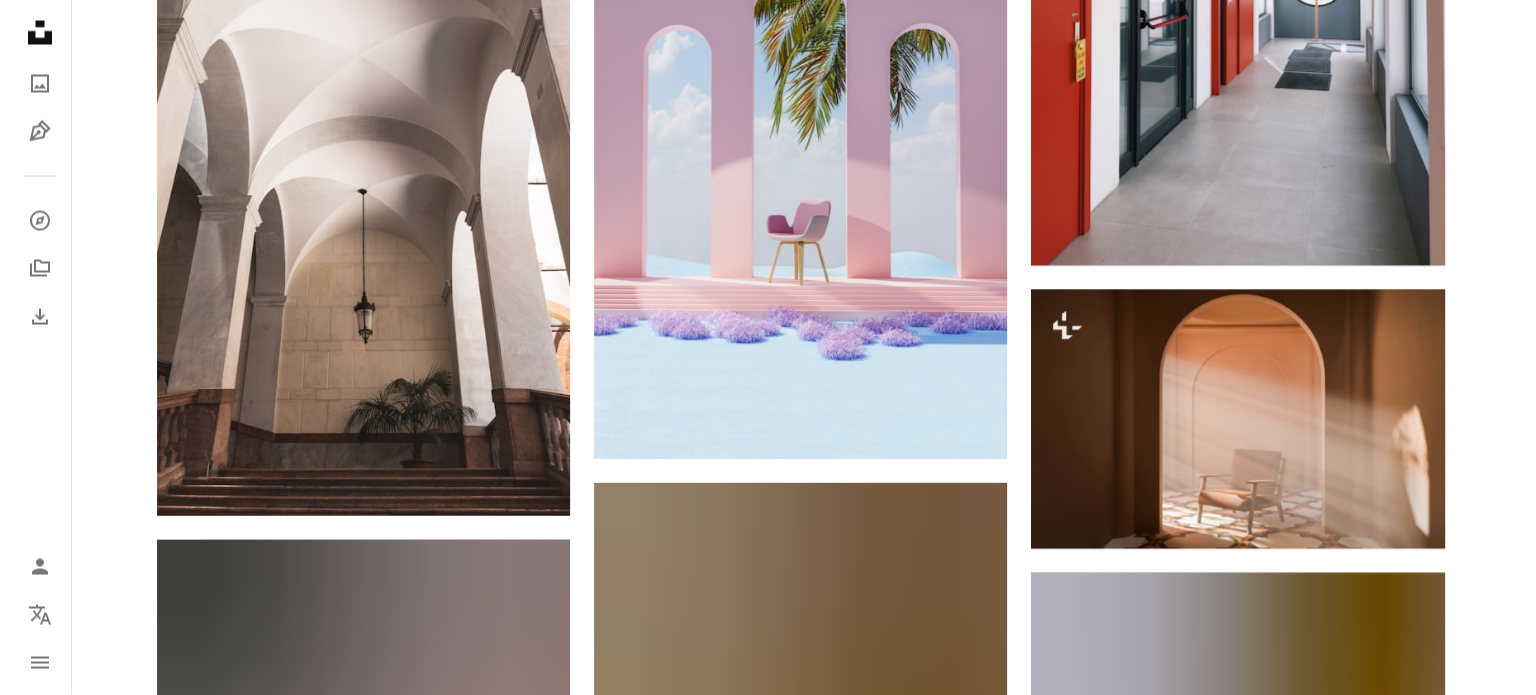 scroll, scrollTop: 11466, scrollLeft: 0, axis: vertical 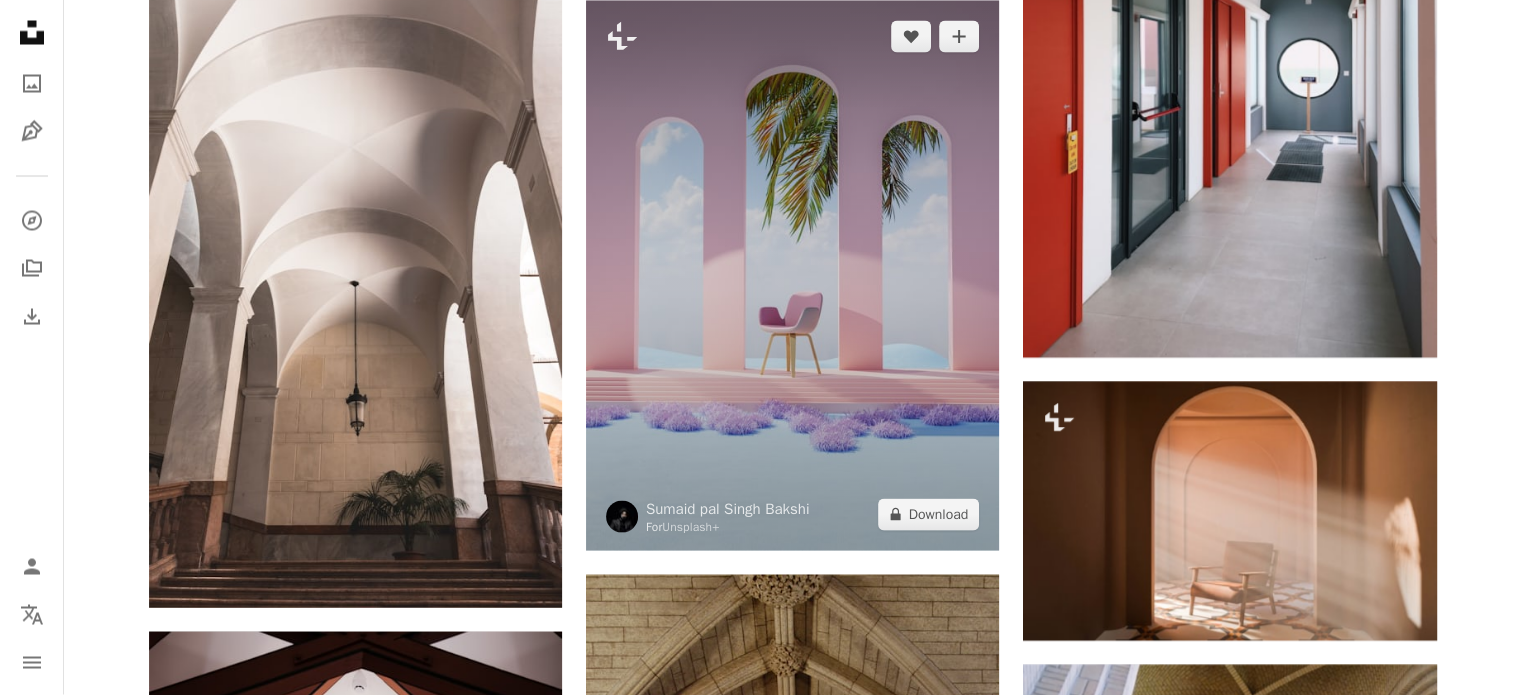 click at bounding box center [792, 276] 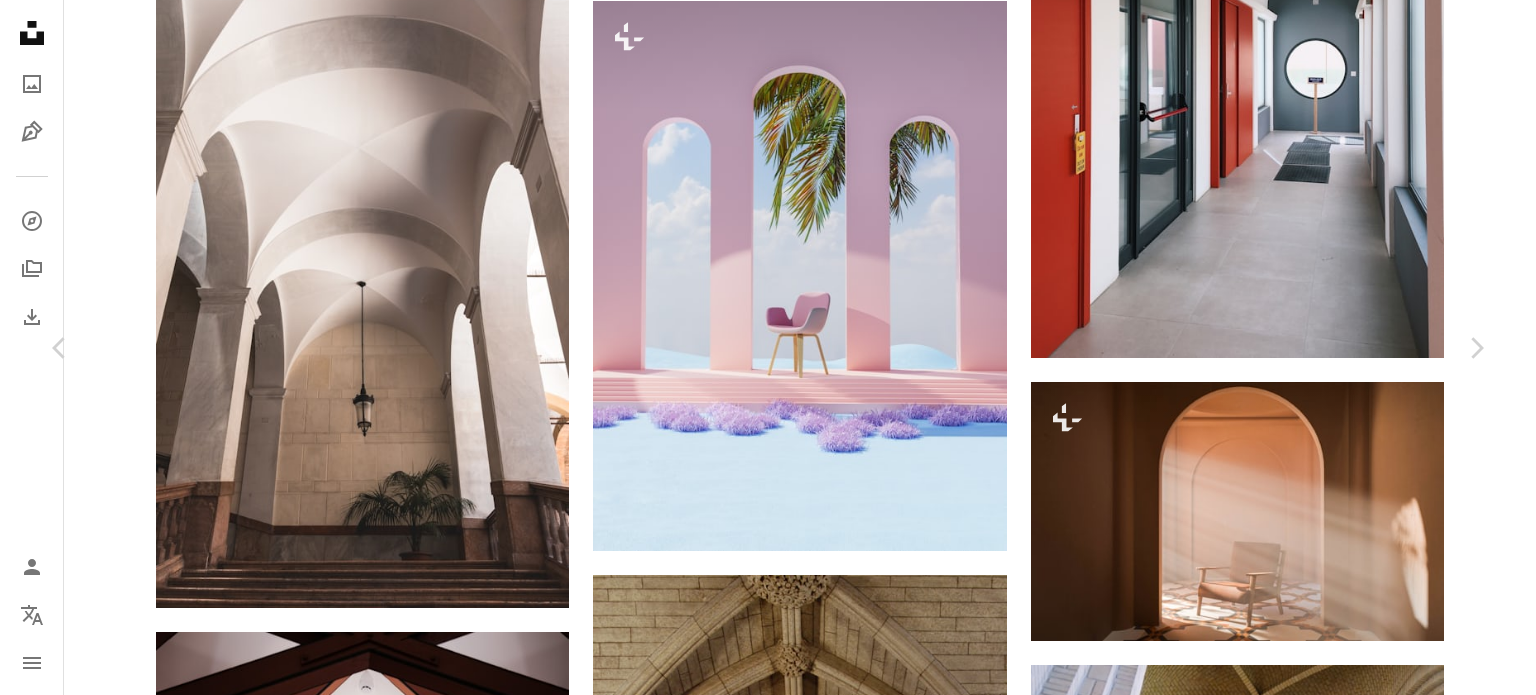 scroll, scrollTop: 28744, scrollLeft: 0, axis: vertical 